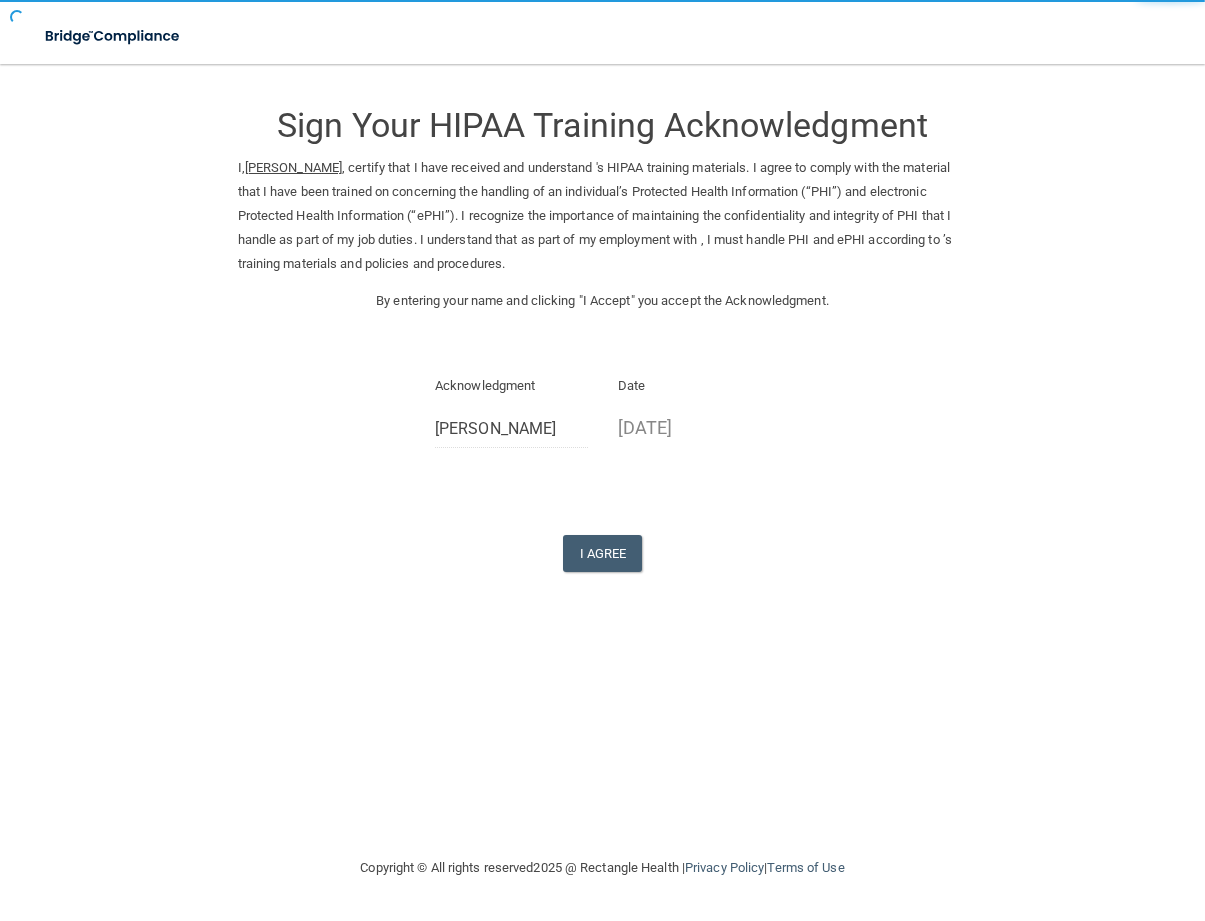 scroll, scrollTop: 0, scrollLeft: 0, axis: both 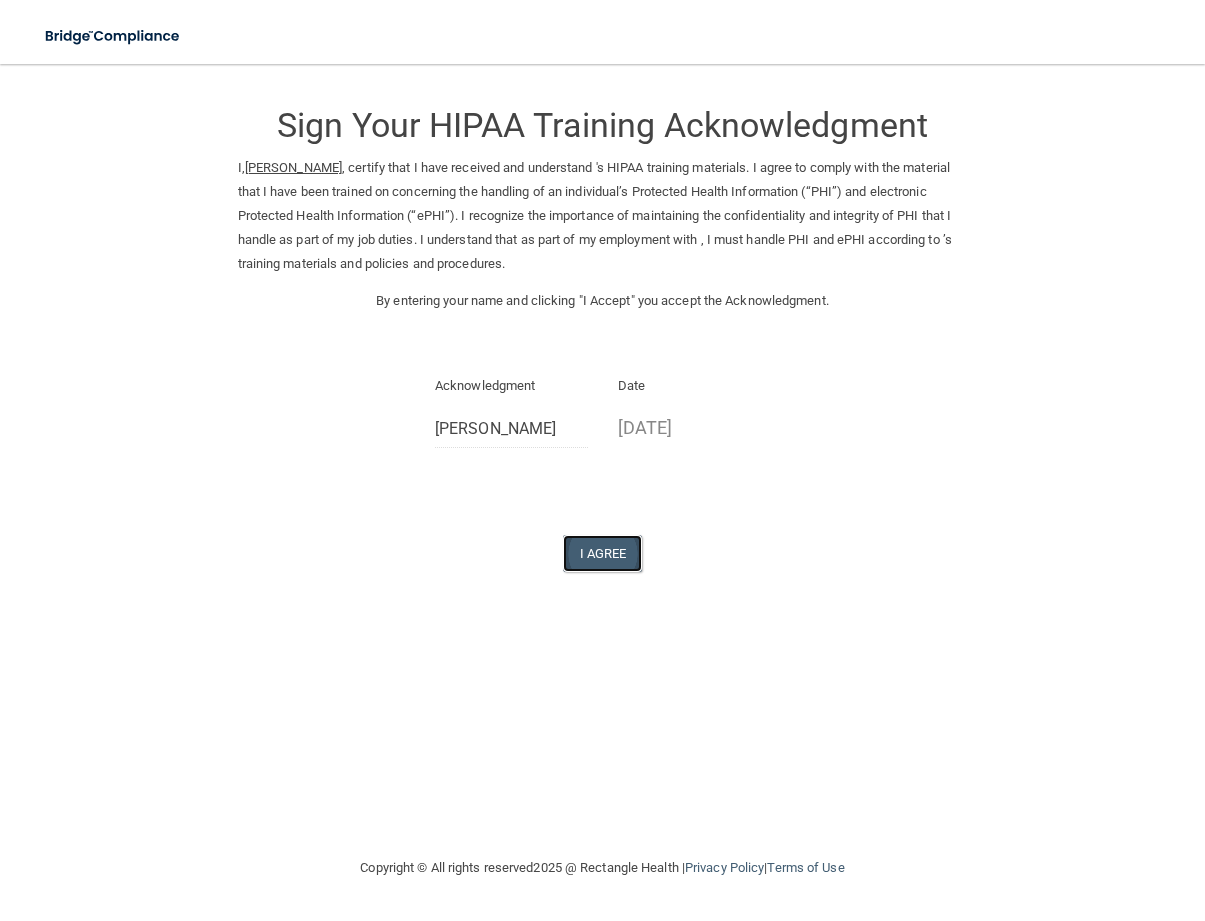 click on "I Agree" at bounding box center [603, 553] 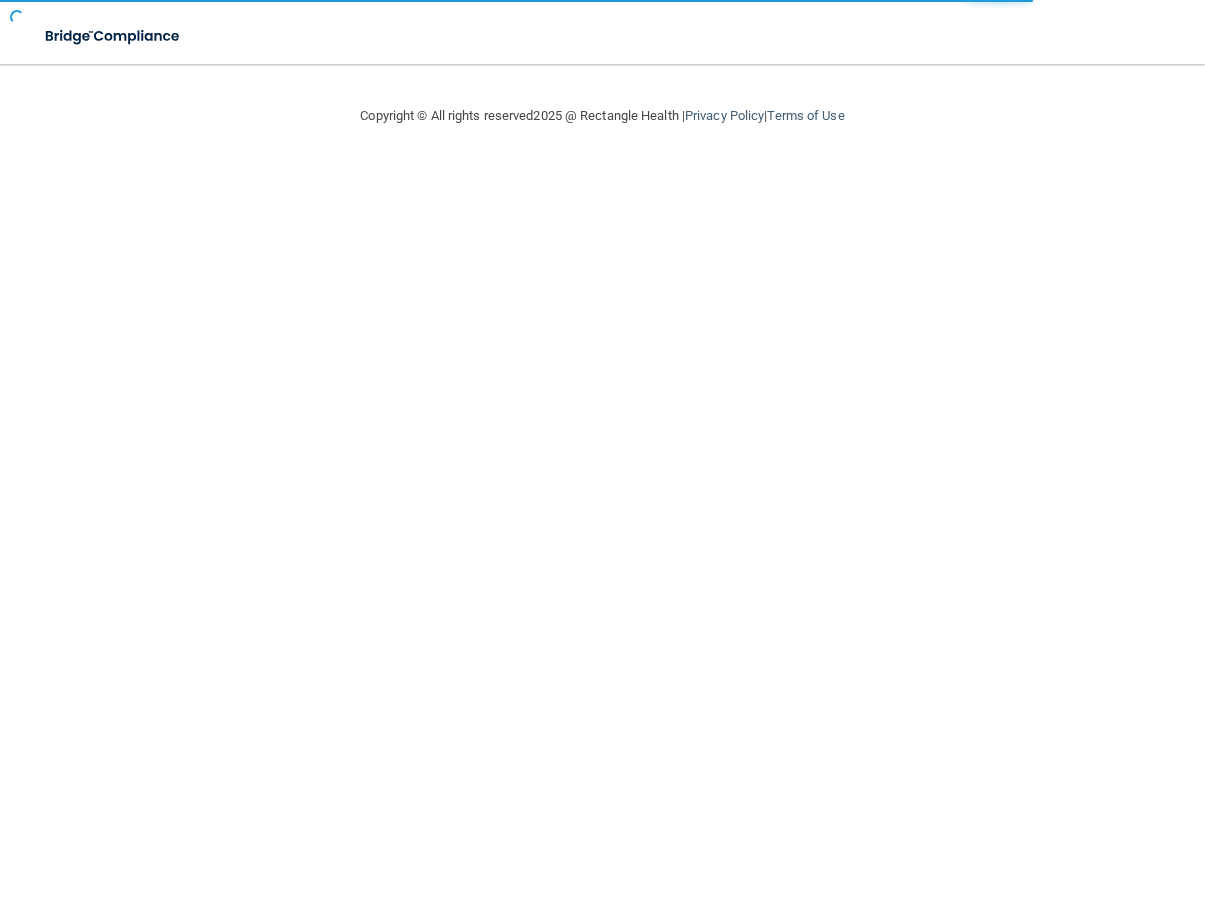 scroll, scrollTop: 0, scrollLeft: 0, axis: both 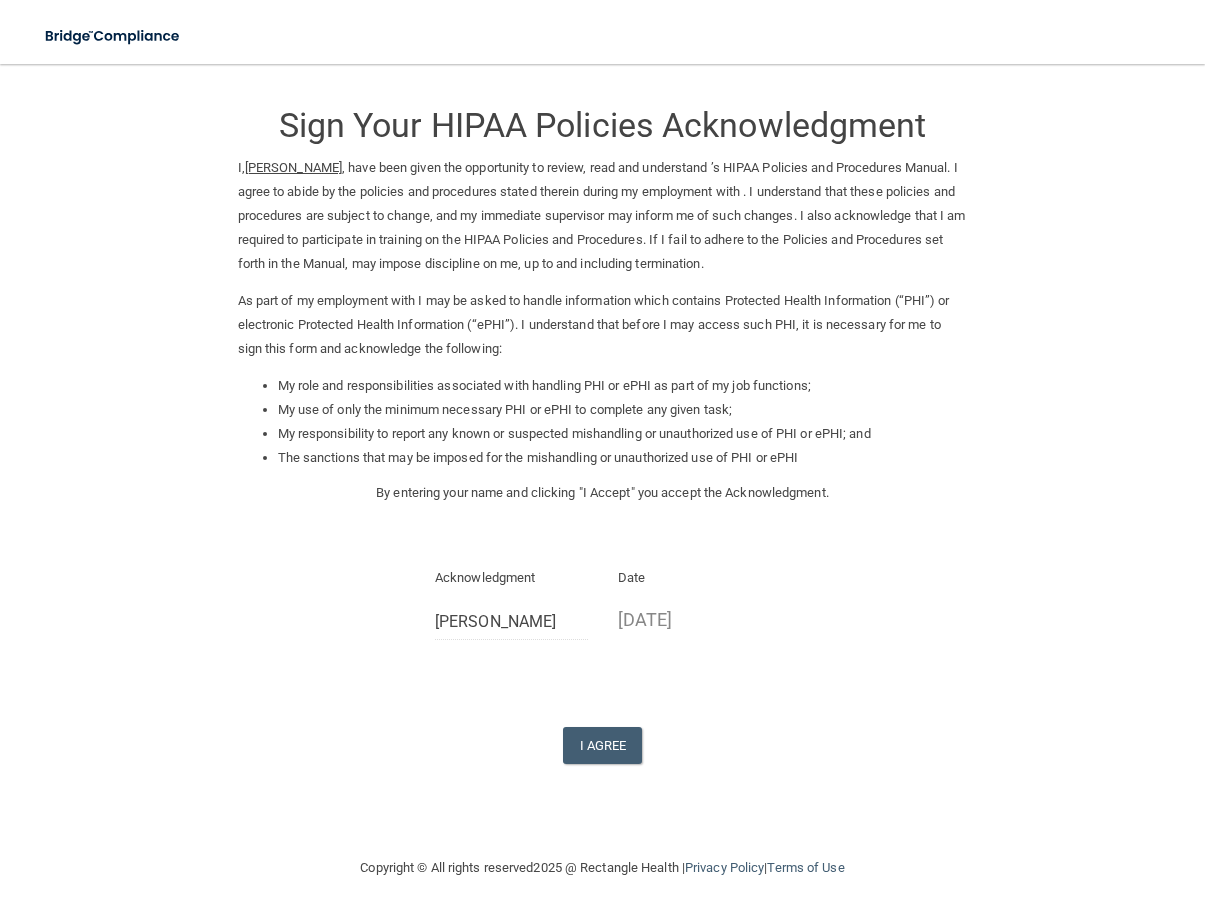 click on "Acknowledgment   Jordyn Woodring           Date    07/29/2025" at bounding box center (603, 610) 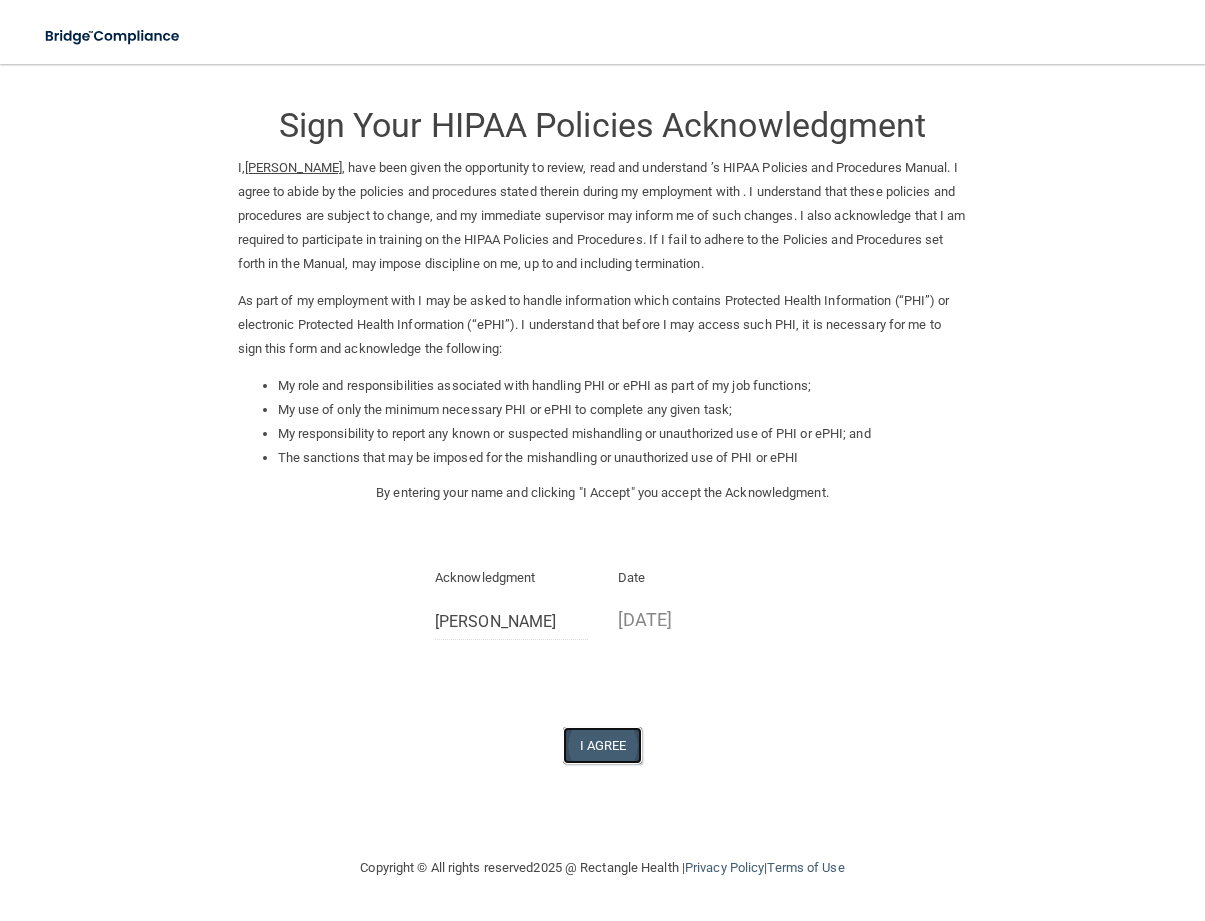 click on "I Agree" at bounding box center (603, 745) 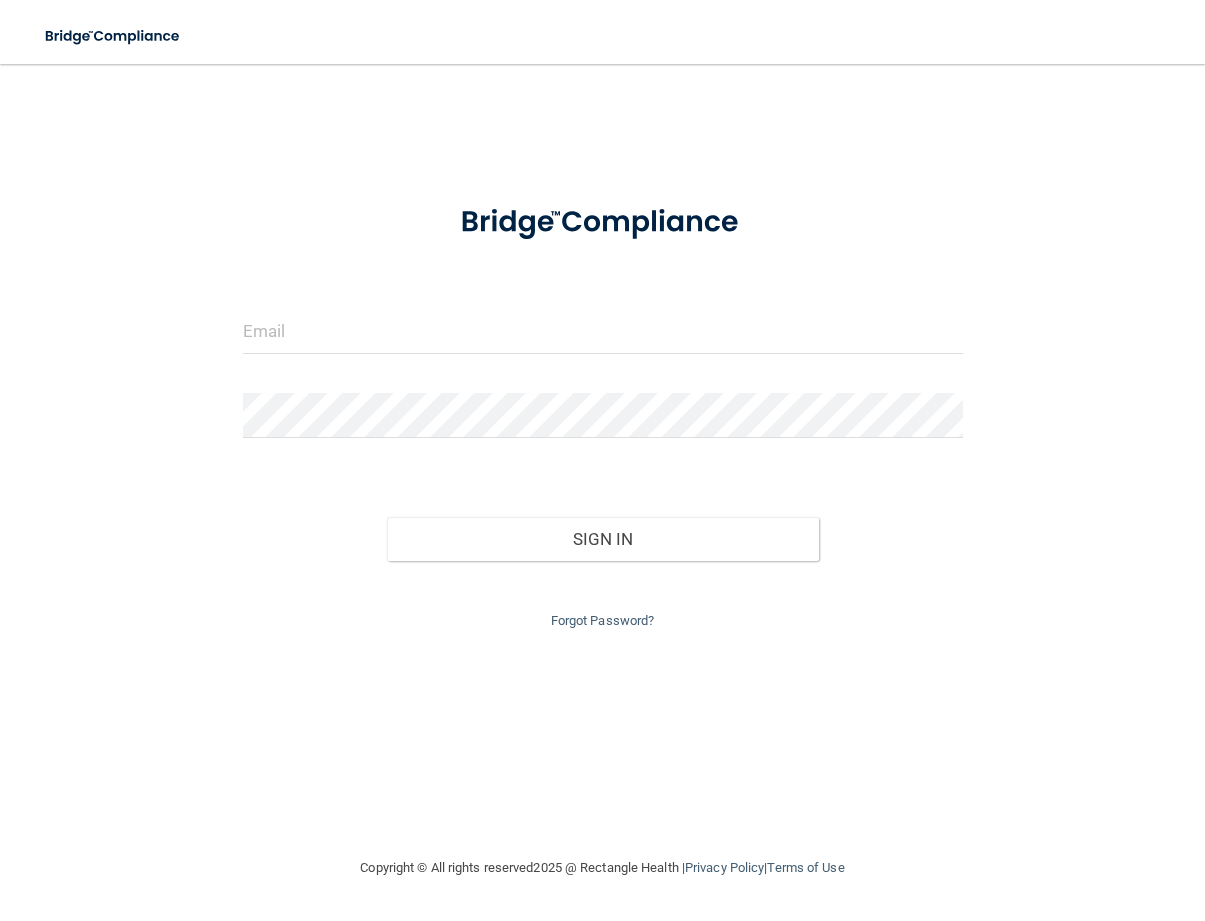 scroll, scrollTop: 0, scrollLeft: 0, axis: both 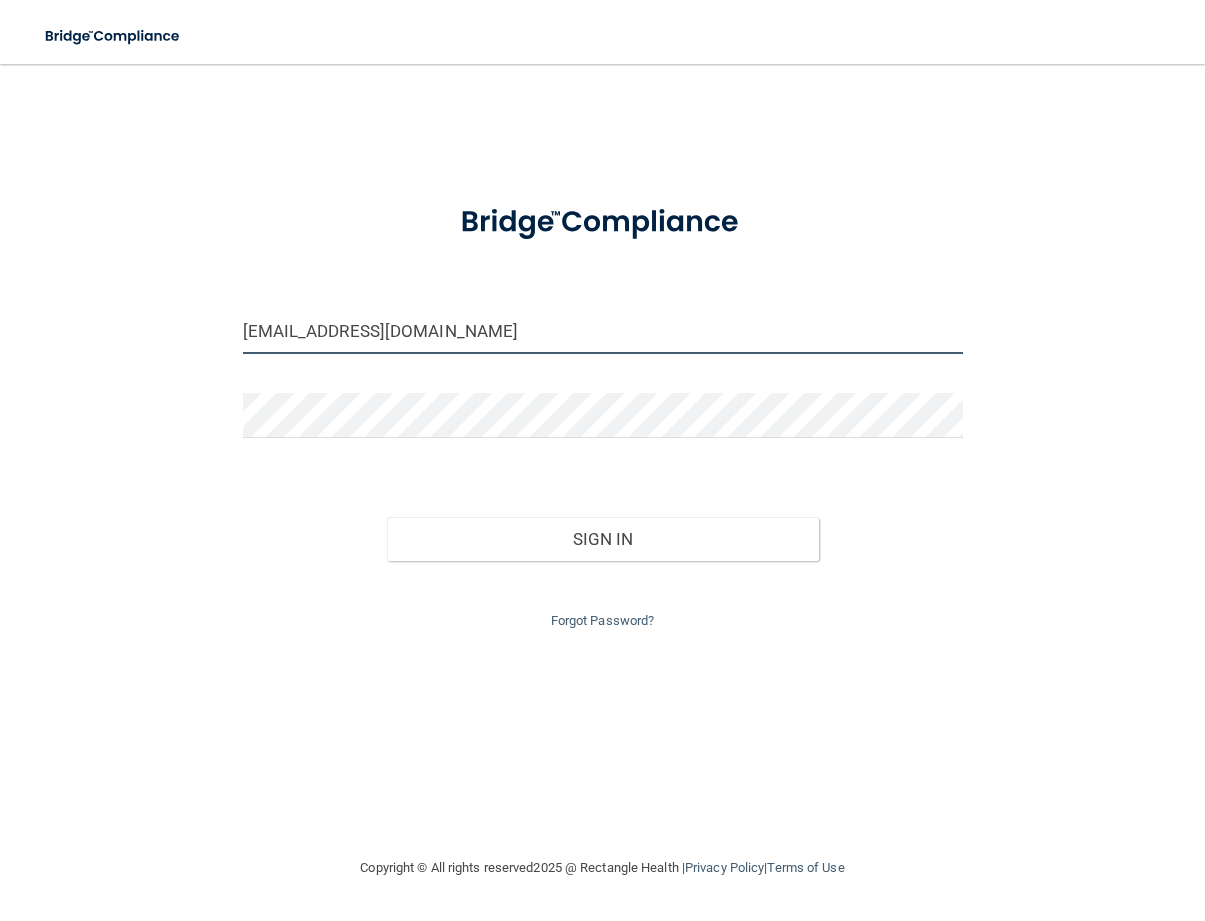drag, startPoint x: 509, startPoint y: 326, endPoint x: -270, endPoint y: 277, distance: 780.53955 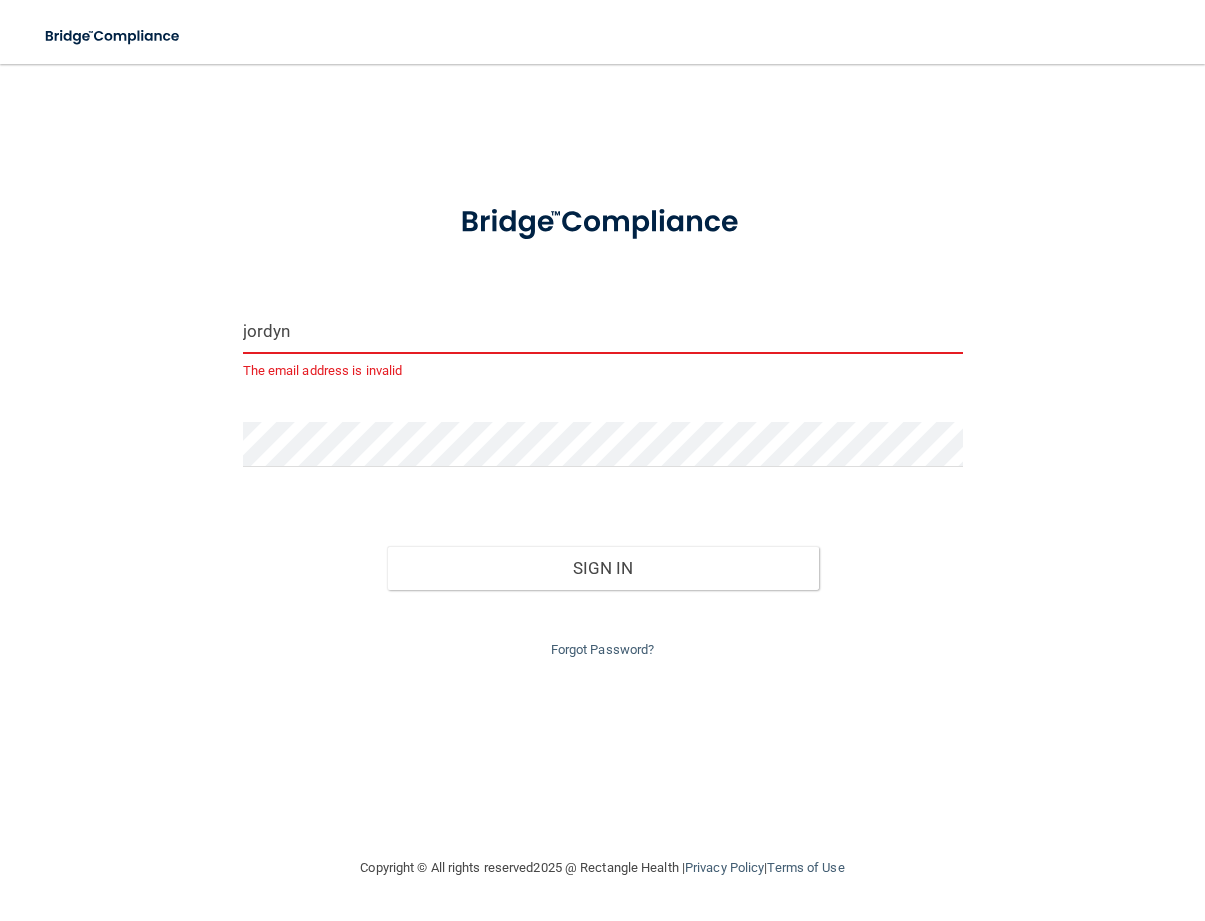 type on "jordyn@vanlaeckenortho.com" 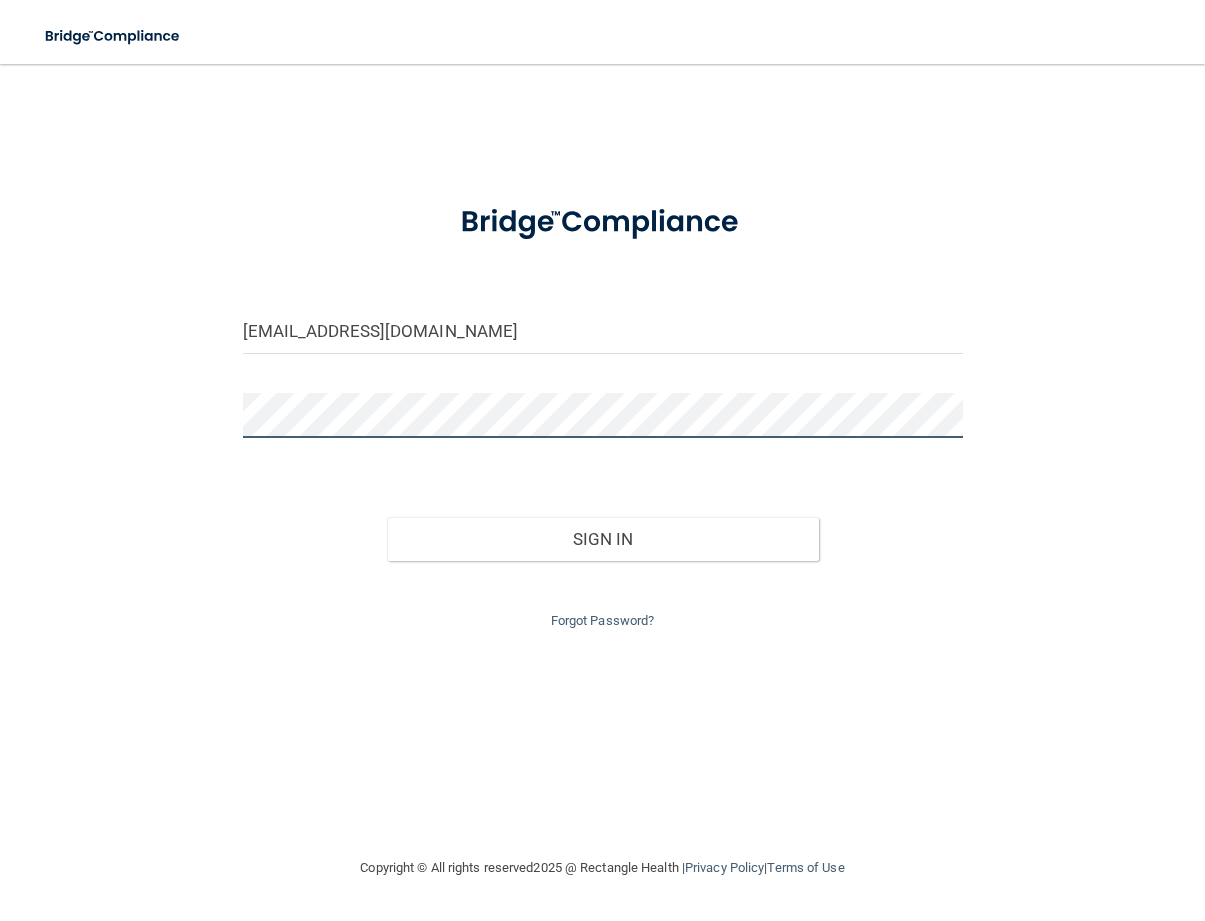 click on "Toggle navigation                                                                                                                                  Manage My Enterprise                  Manage My Location                                                                 jordyn@vanlaeckenortho.com                                    Invalid email/password.     You don't have permission to access that page.       Sign In            Forgot Password?                          Copyright © All rights reserved  2025 @ Rectangle Health |  Privacy Policy  |  Terms of Use                                                Keyboard Shortcuts: ? Show / hide this help menu ×" at bounding box center [602, 460] 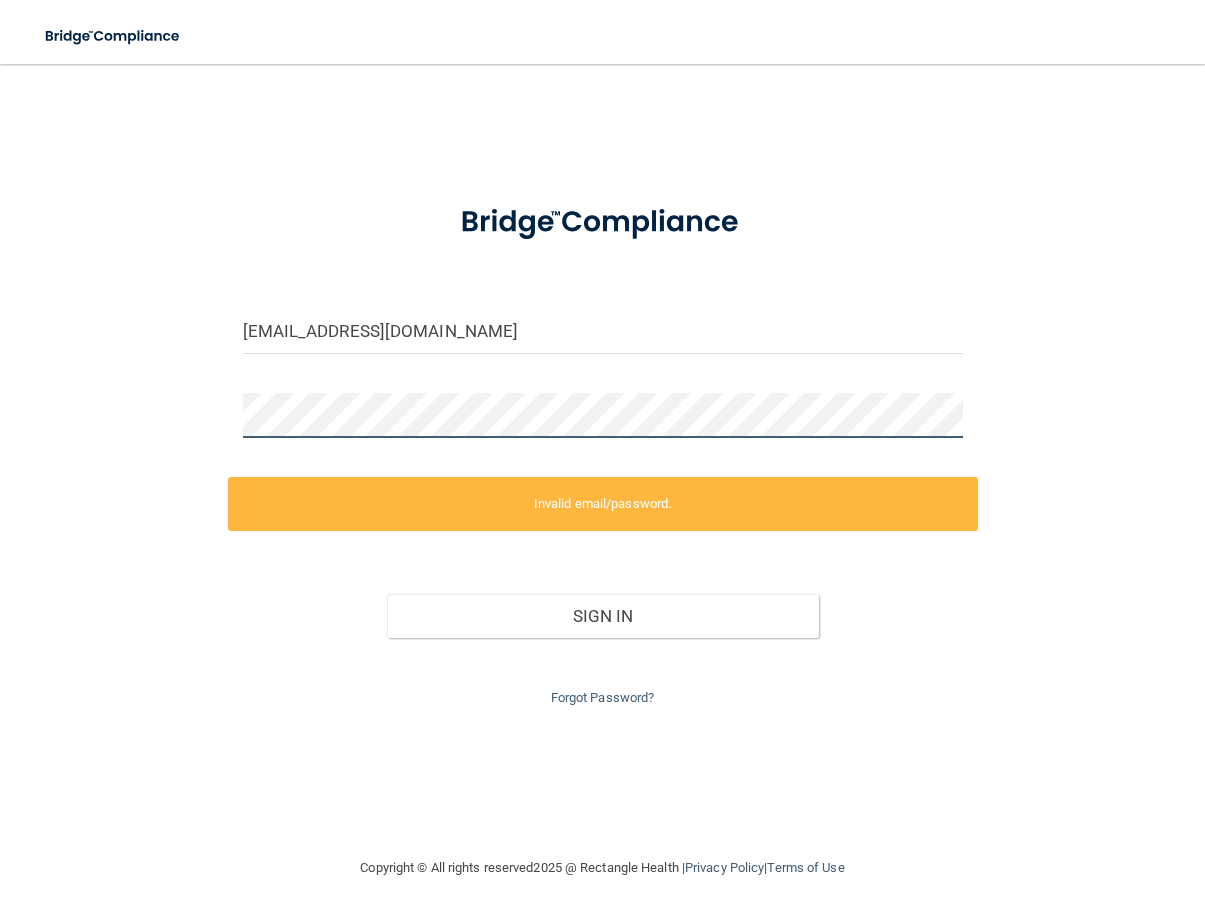click on "Toggle navigation                                                                                                                                  Manage My Enterprise                  Manage My Location                                                                 jordyn@vanlaeckenortho.com                                    Invalid email/password.     You don't have permission to access that page.       Sign In            Forgot Password?                          Copyright © All rights reserved  2025 @ Rectangle Health |  Privacy Policy  |  Terms of Use                                                Keyboard Shortcuts: ? Show / hide this help menu ×" at bounding box center (602, 460) 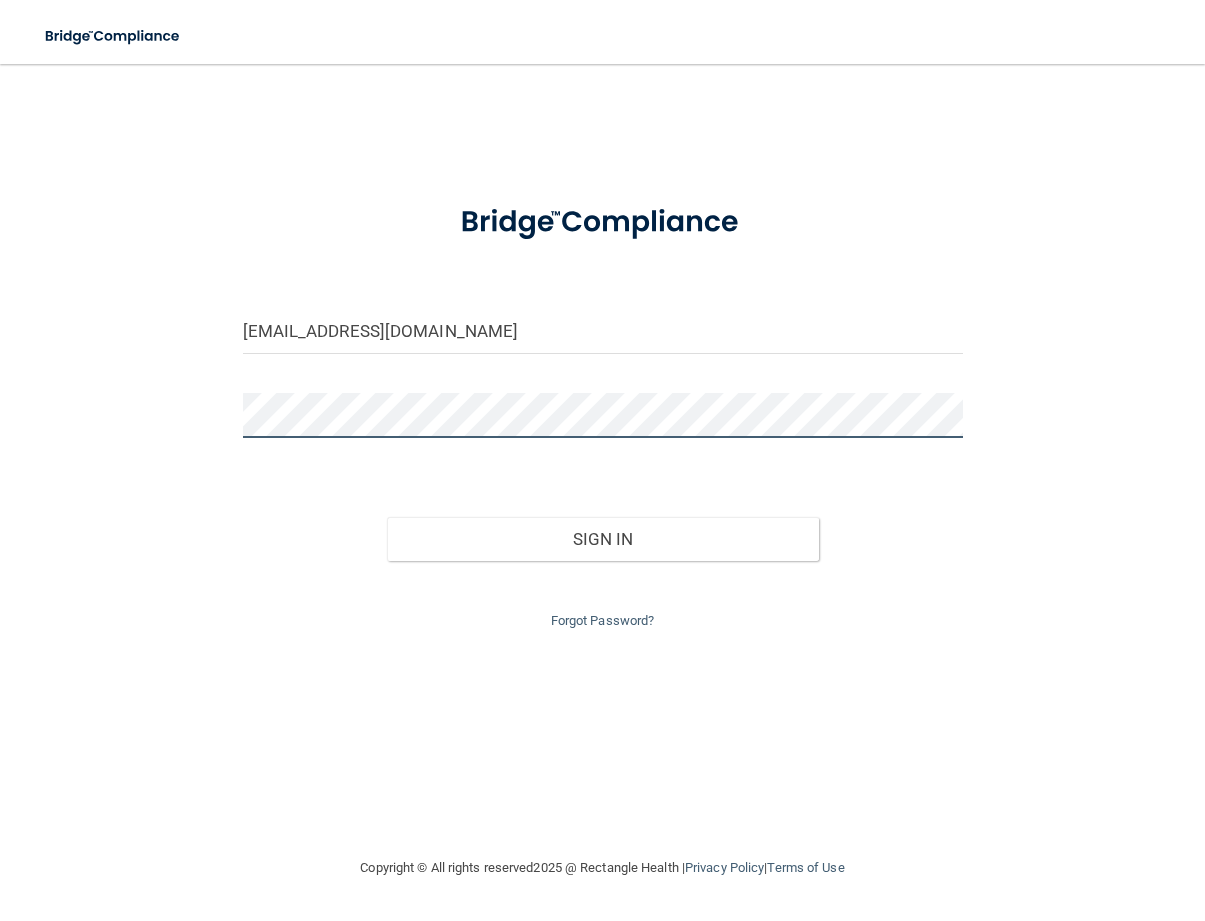 click on "Sign In" at bounding box center (603, 539) 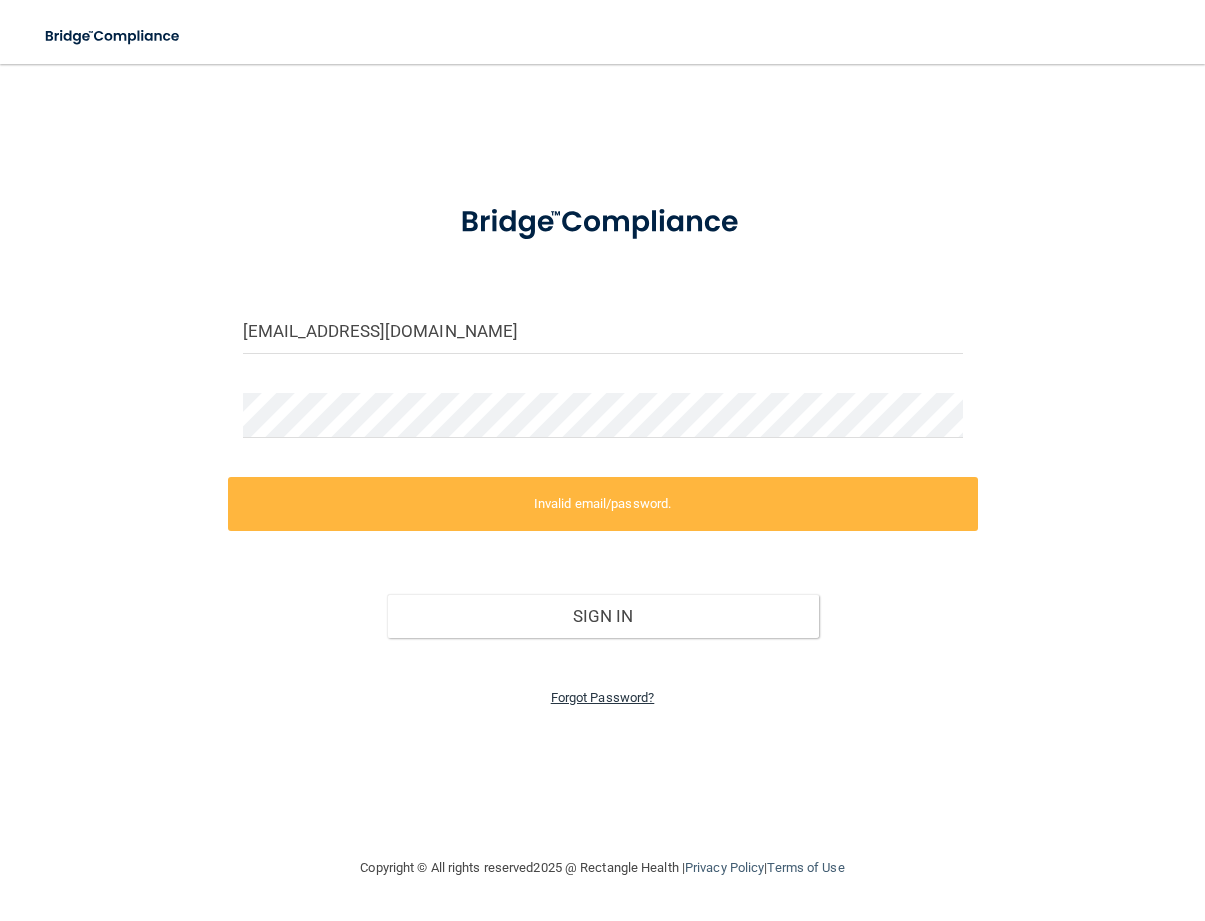 click on "Forgot Password?" at bounding box center [603, 697] 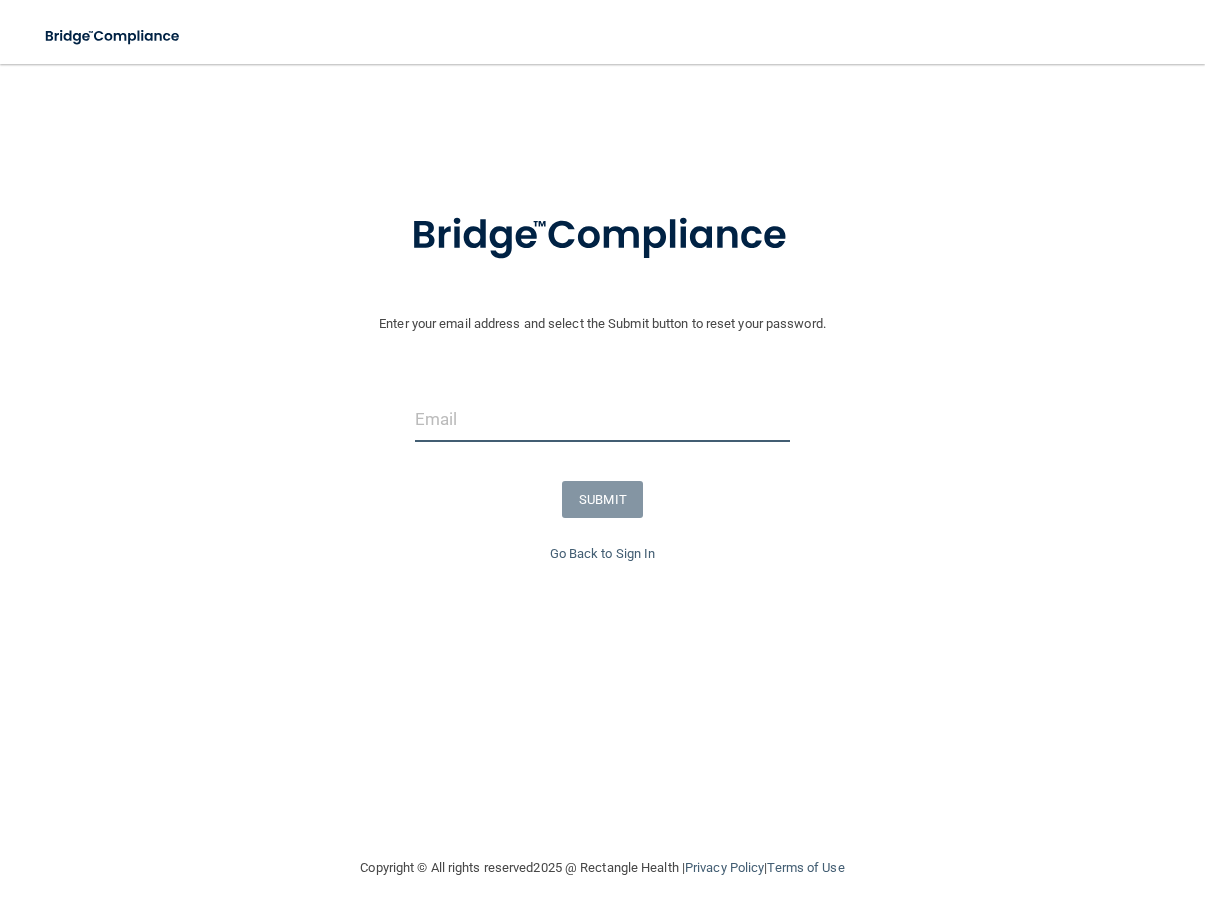 click at bounding box center (602, 419) 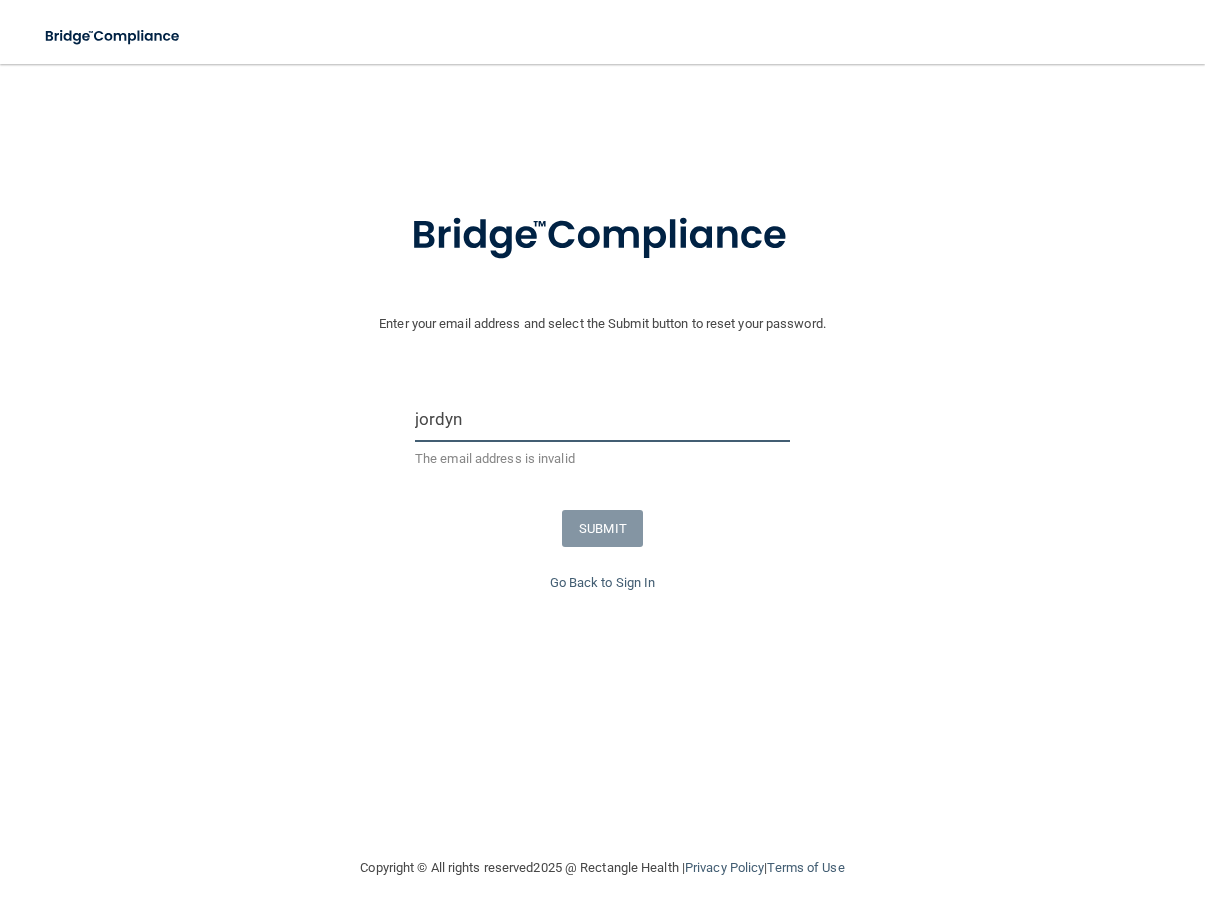 type on "[EMAIL_ADDRESS][DOMAIN_NAME]" 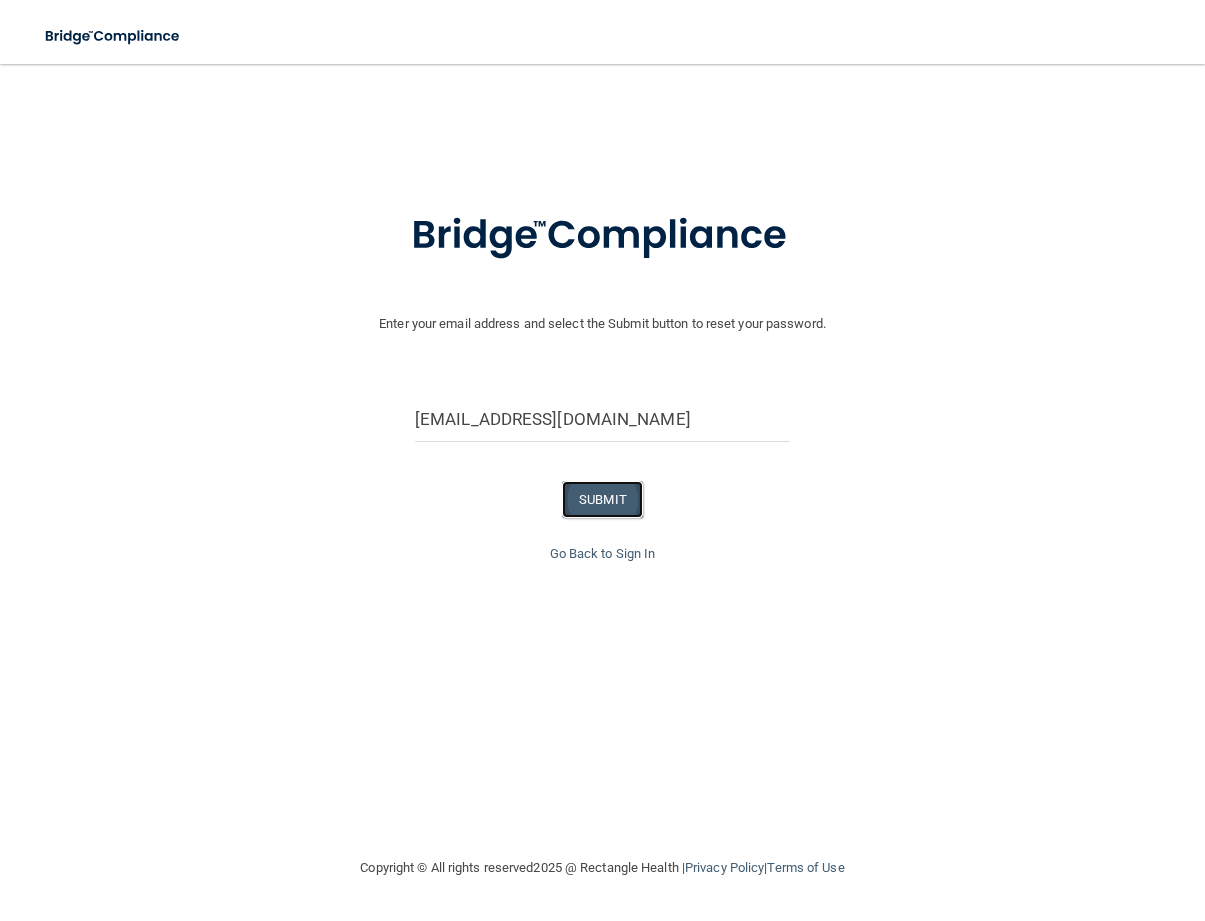 click on "SUBMIT" at bounding box center [602, 499] 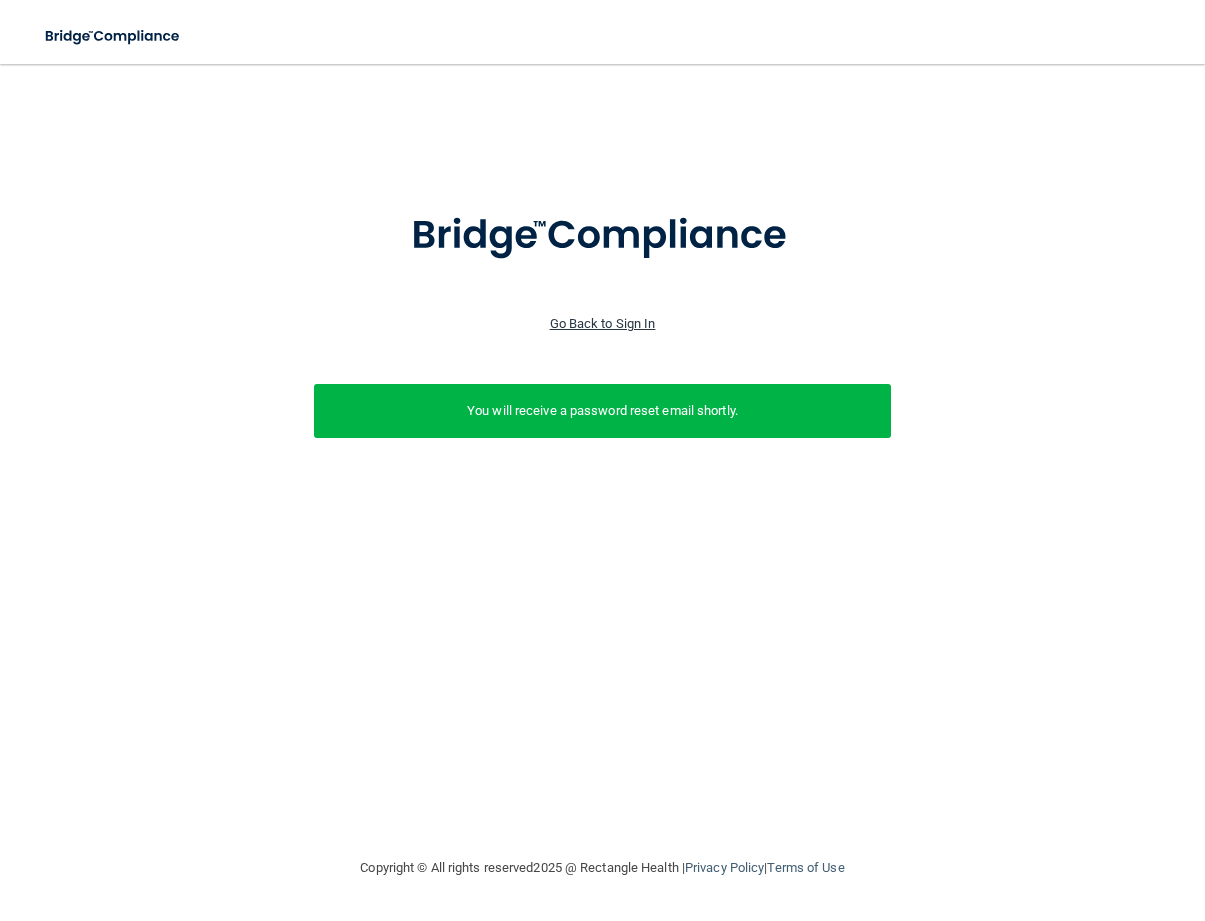click on "Go Back to Sign In" at bounding box center (603, 323) 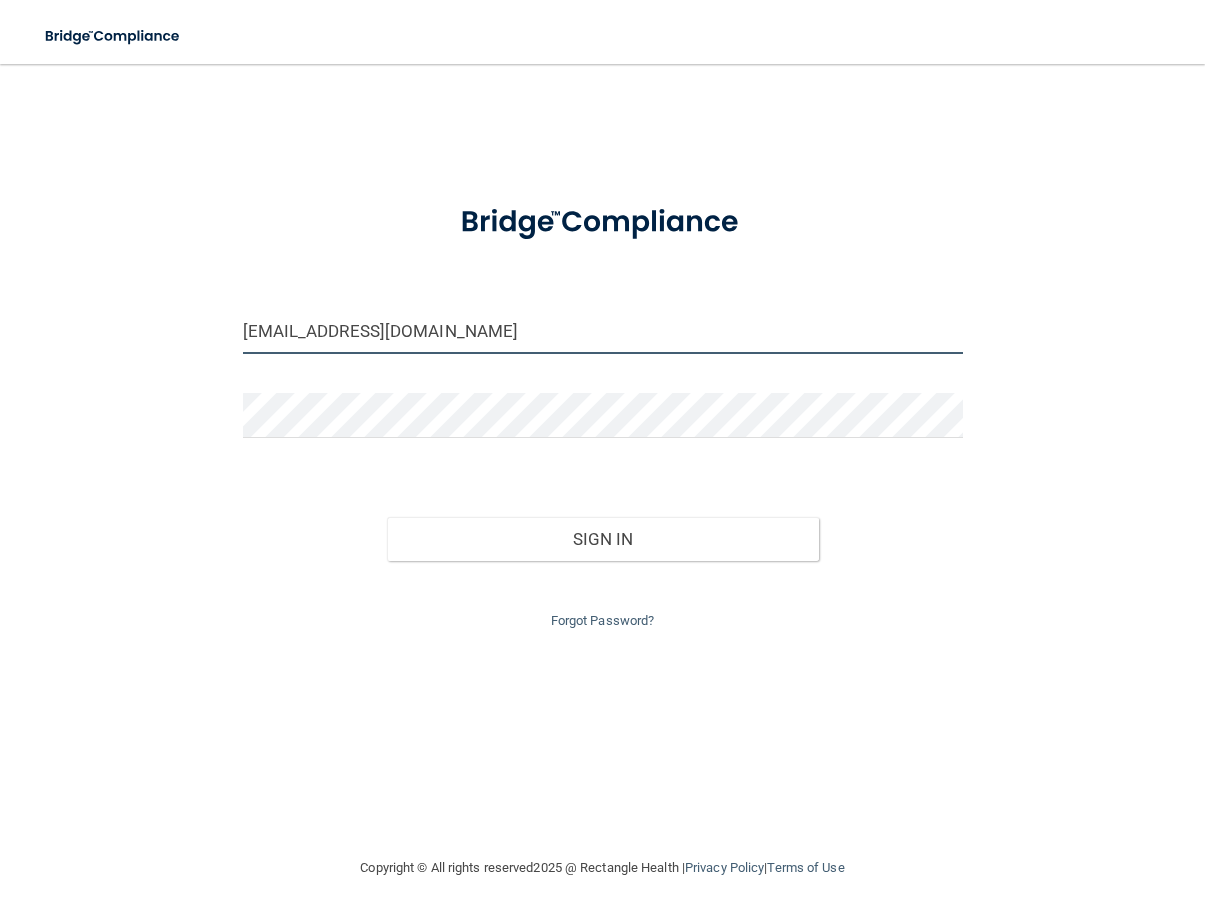 drag, startPoint x: 514, startPoint y: 323, endPoint x: -210, endPoint y: 280, distance: 725.2758 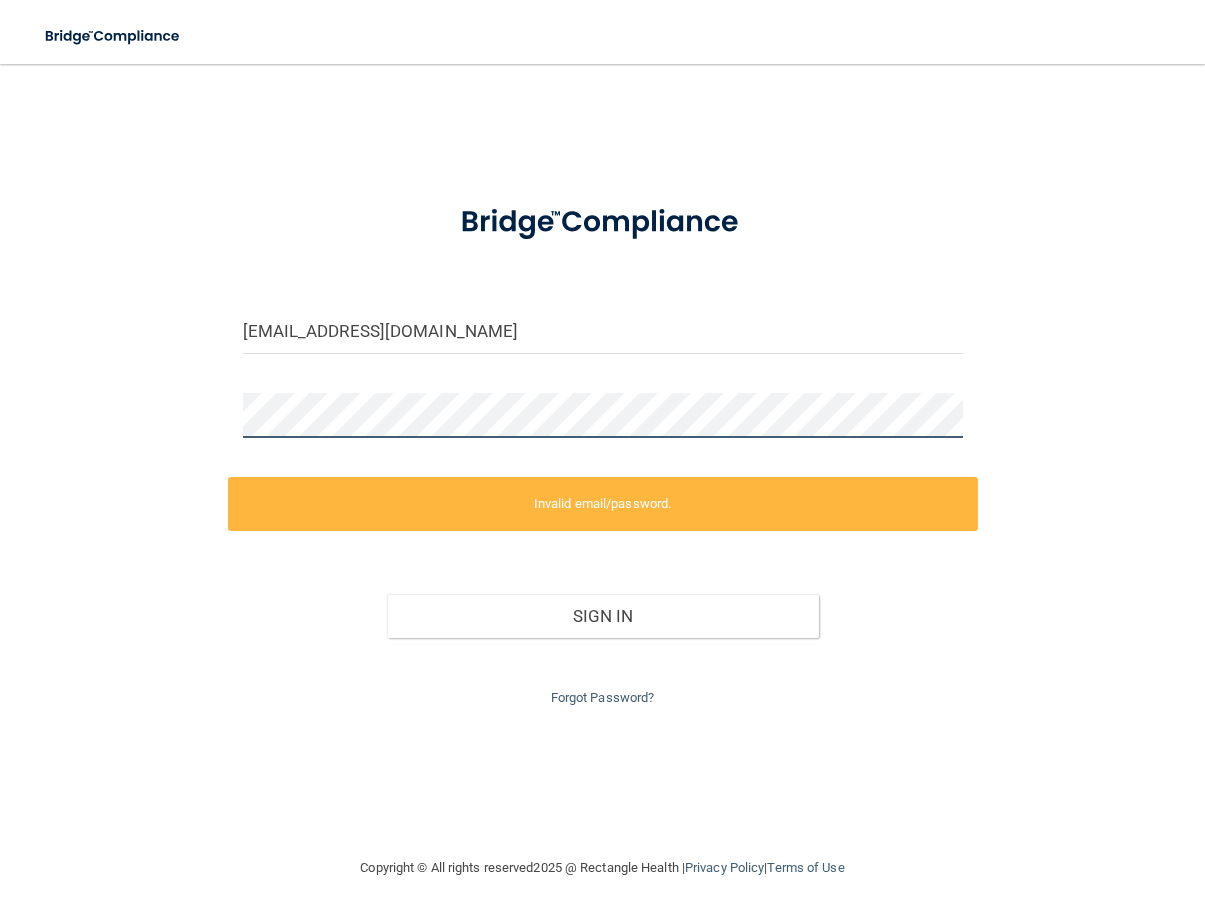 click on "Toggle navigation                                                                                                                                  Manage My Enterprise                  Manage My Location                                                                 jordyn@vanlaeckenortho.com                                    Invalid email/password.     You don't have permission to access that page.       Sign In            Forgot Password?                          Copyright © All rights reserved  2025 @ Rectangle Health |  Privacy Policy  |  Terms of Use                                                Keyboard Shortcuts: ? Show / hide this help menu ×" at bounding box center [602, 460] 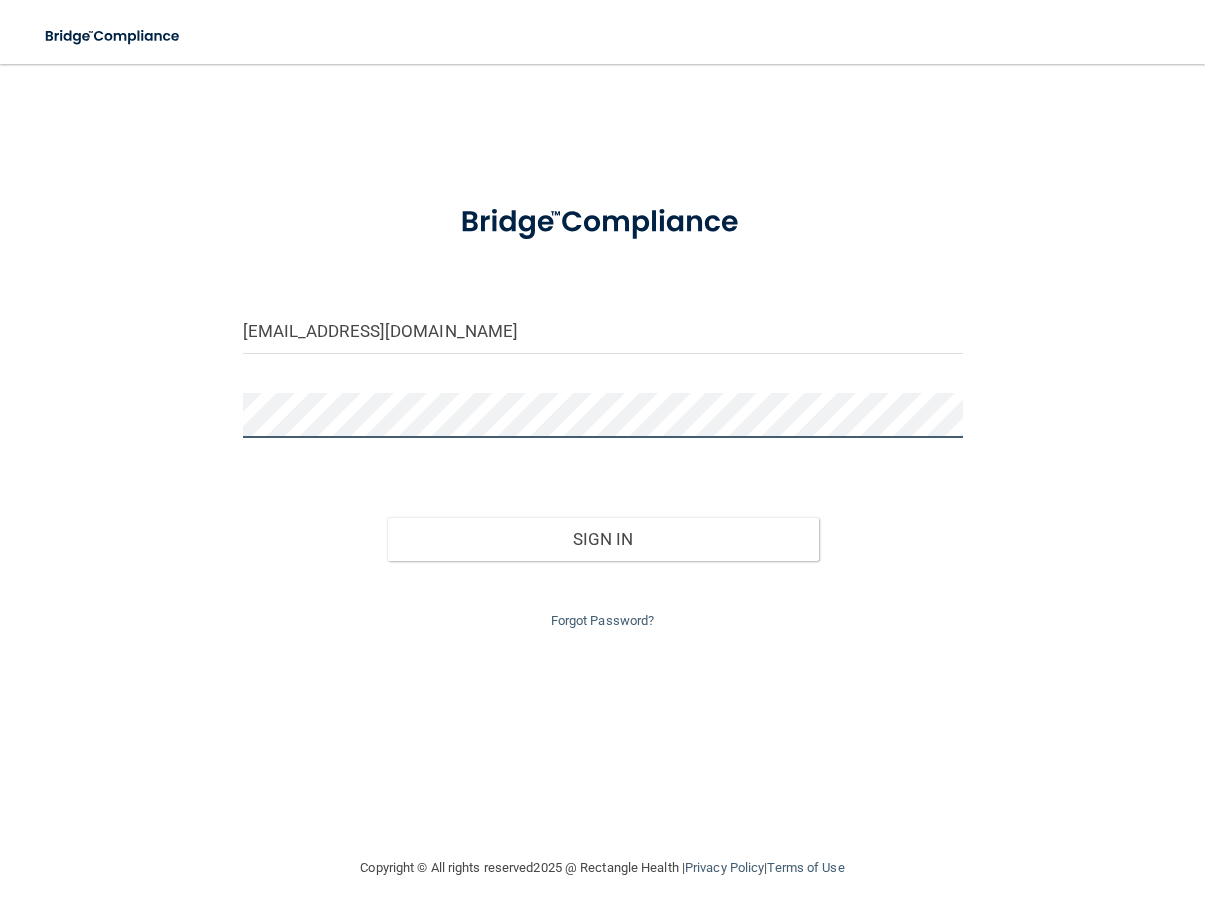 click on "Sign In" at bounding box center (603, 539) 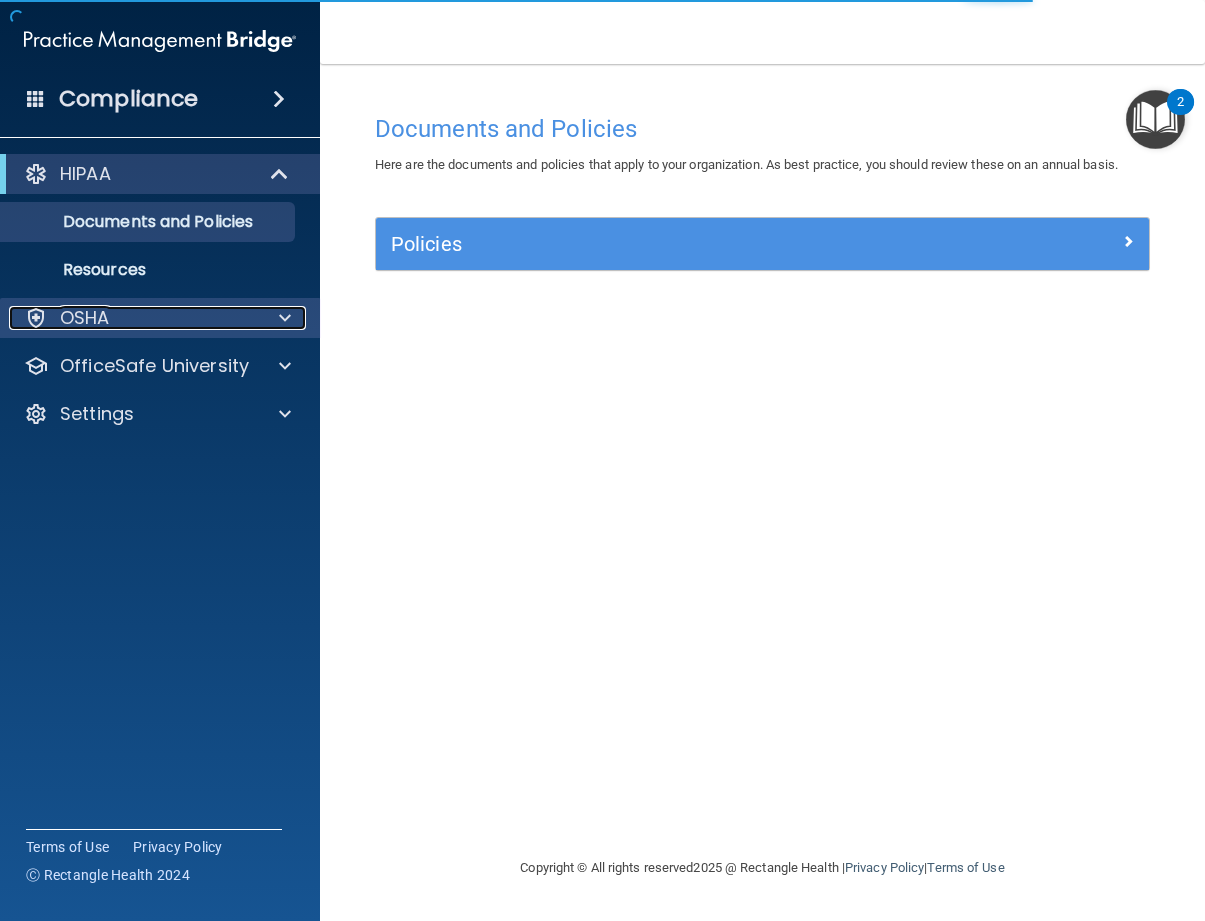click at bounding box center (285, 318) 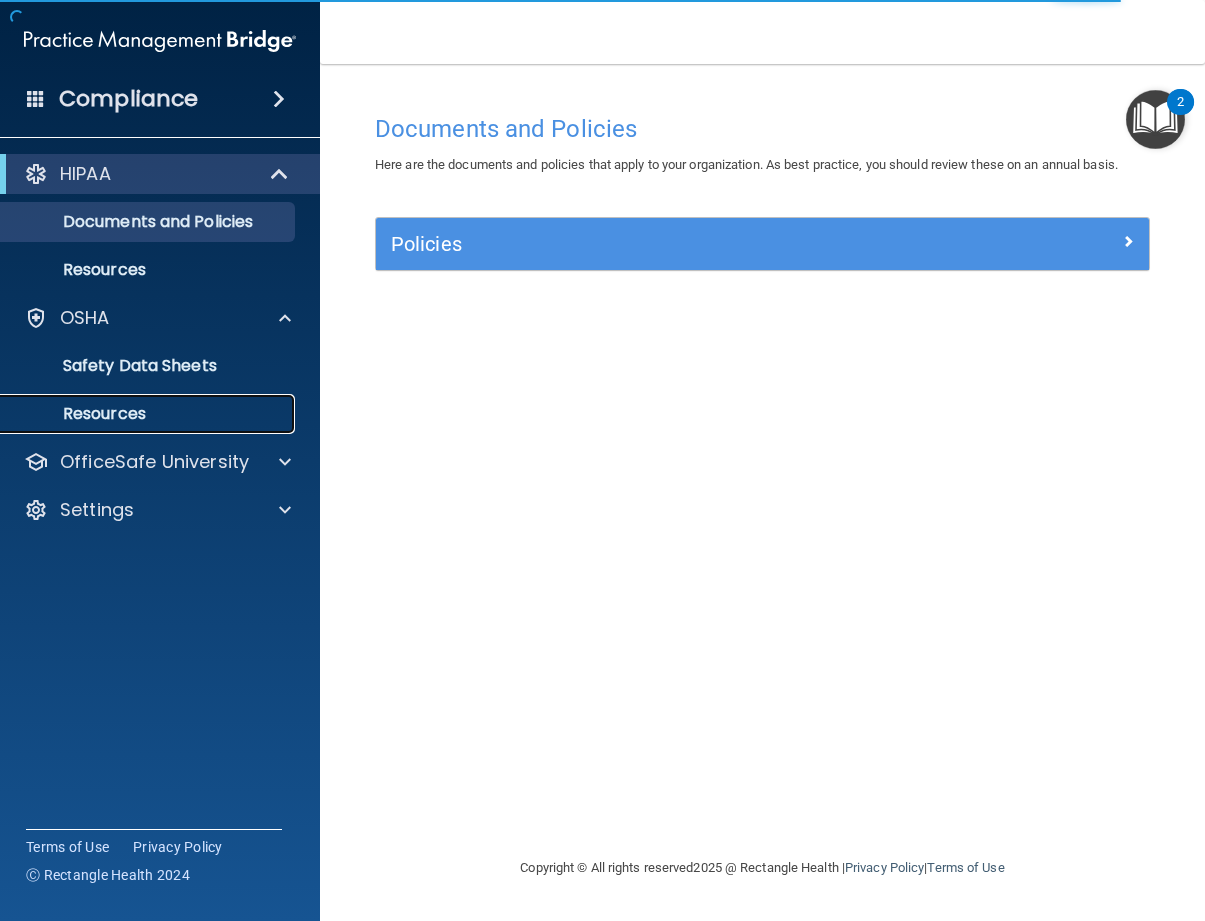click on "Resources" at bounding box center [149, 414] 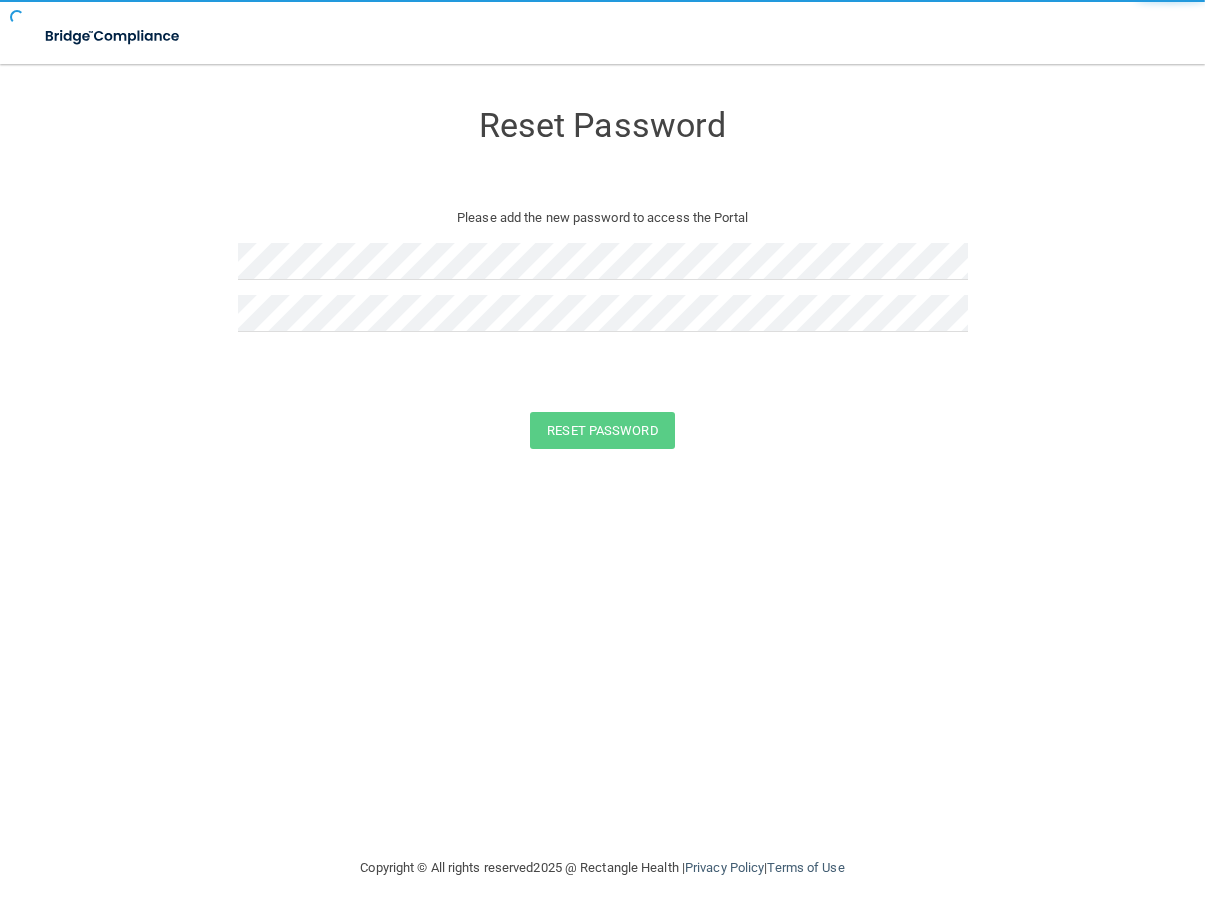 scroll, scrollTop: 0, scrollLeft: 0, axis: both 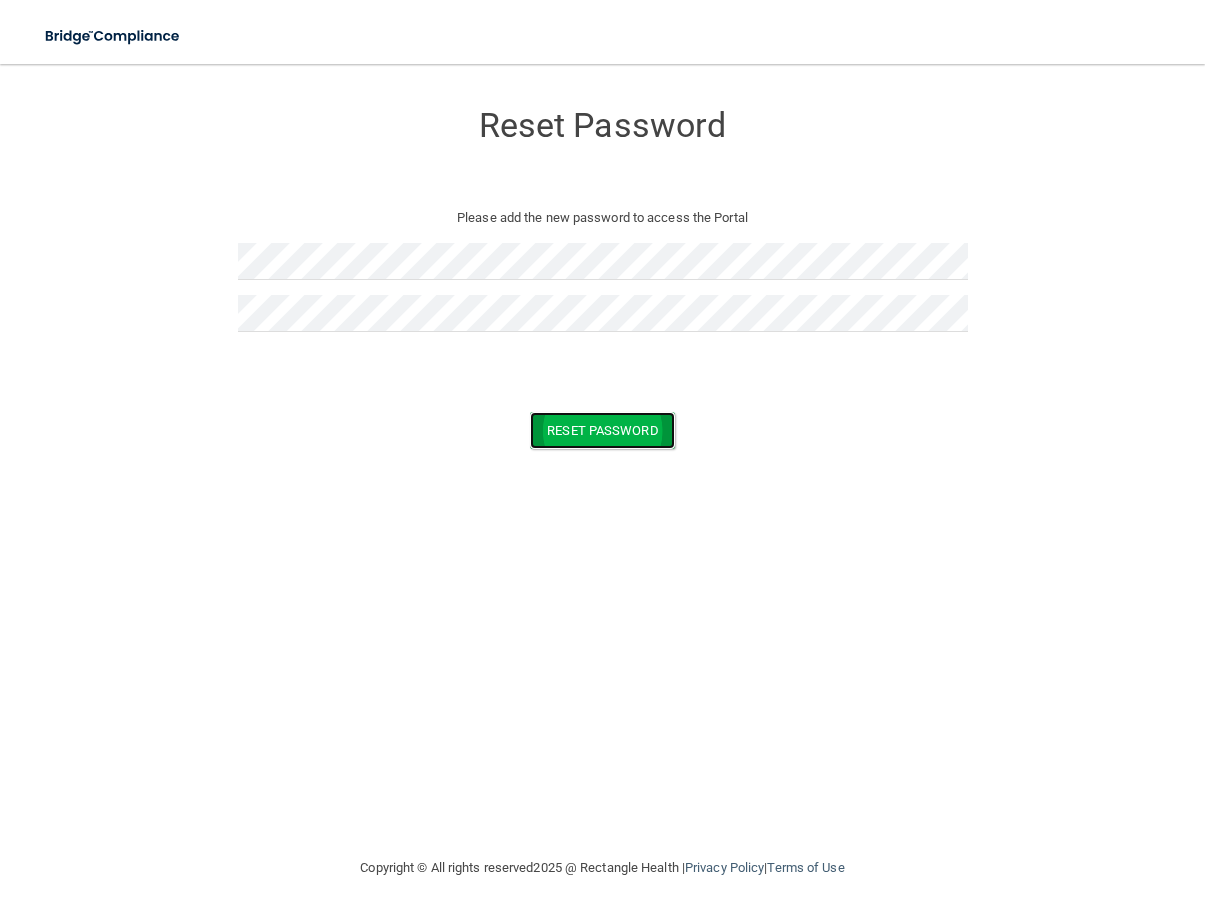 click on "Reset Password" at bounding box center (602, 430) 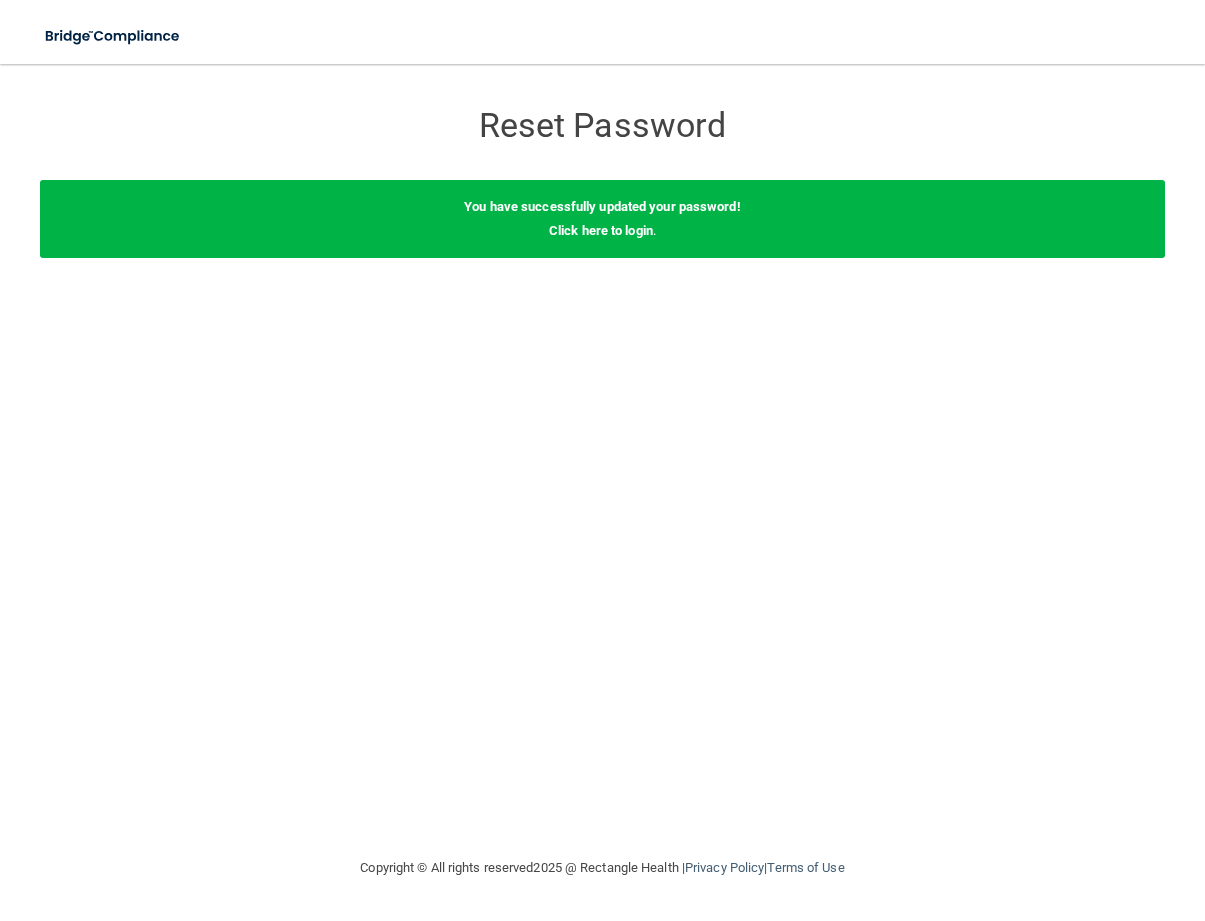 click on "Reset Password                                                     Reset Password              You have successfully updated your password!   Click here to login ." at bounding box center [602, 460] 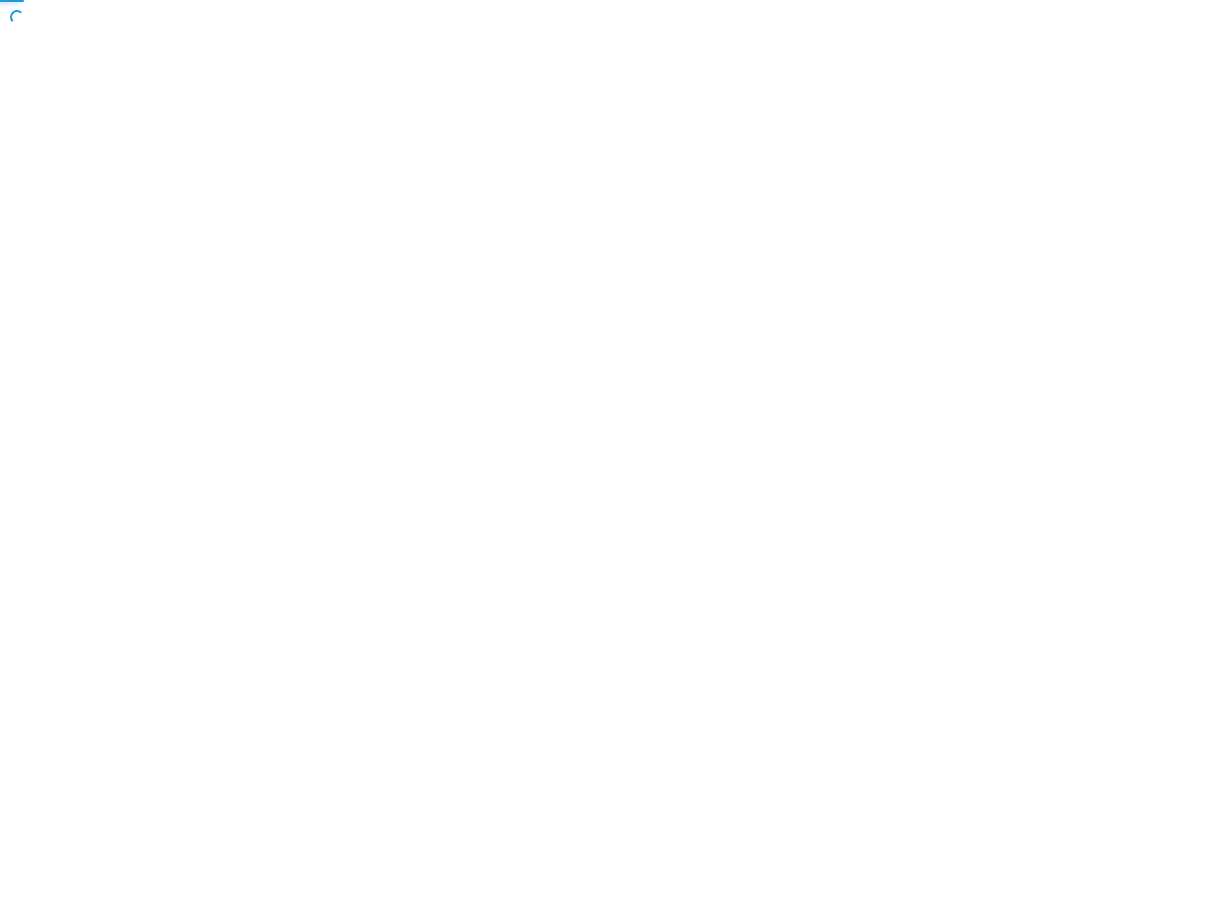scroll, scrollTop: 0, scrollLeft: 0, axis: both 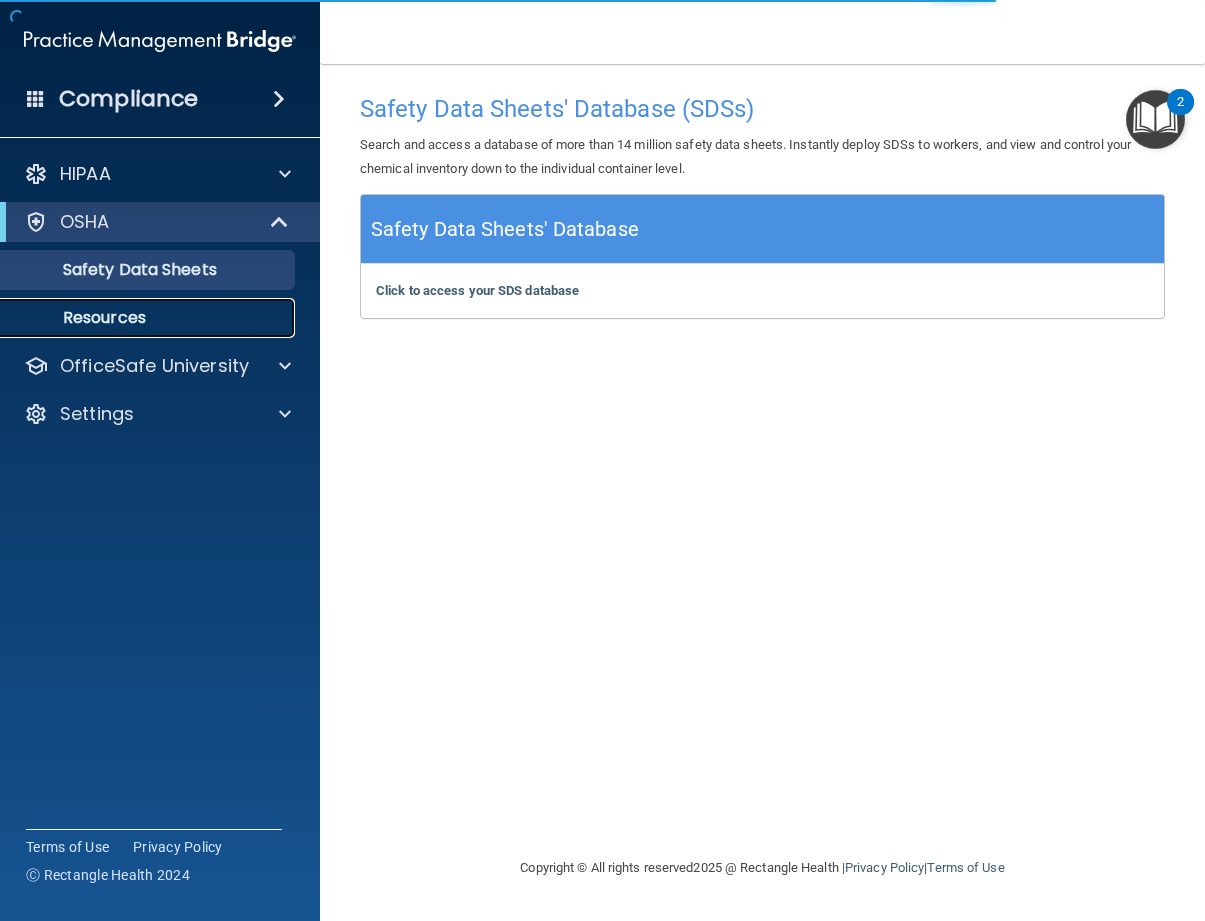 click on "Resources" at bounding box center (149, 318) 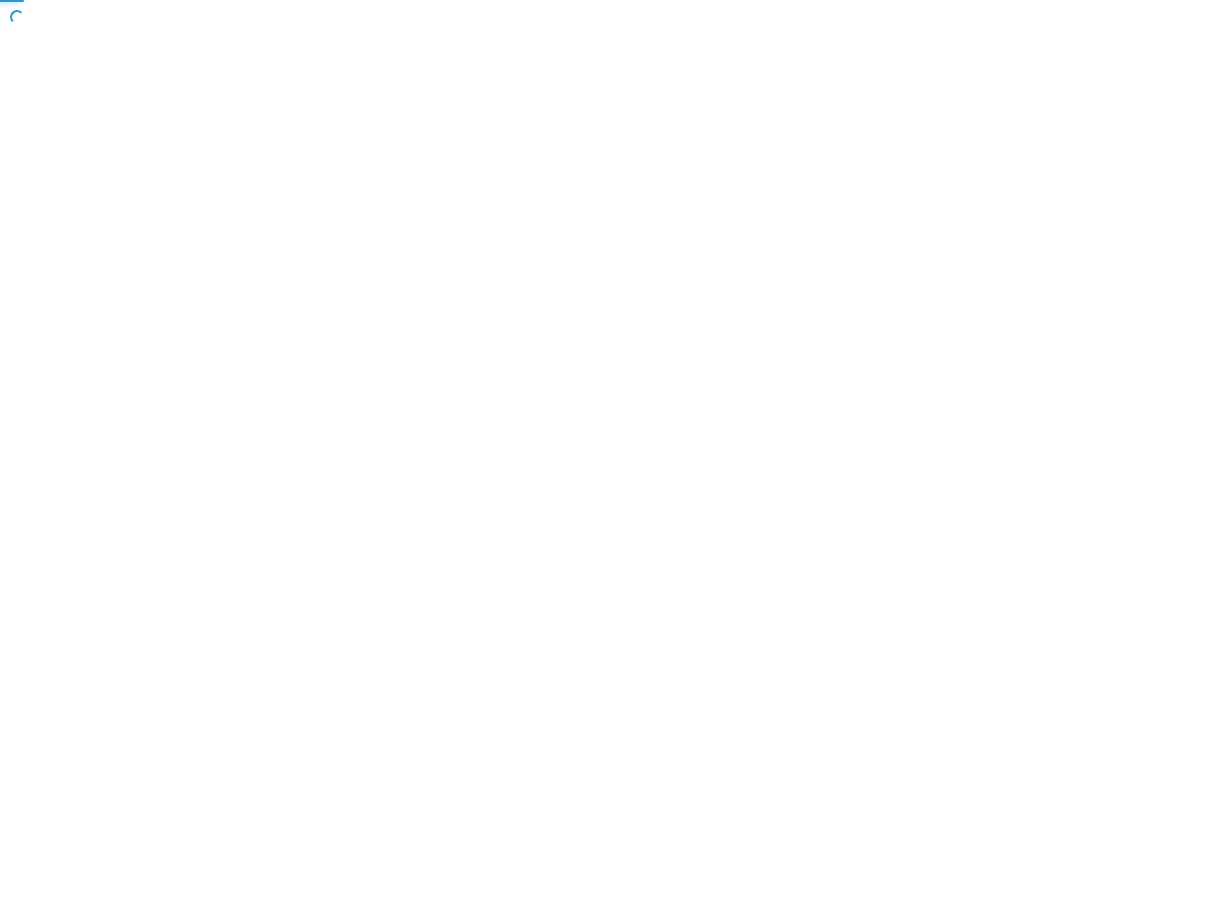 scroll, scrollTop: 0, scrollLeft: 0, axis: both 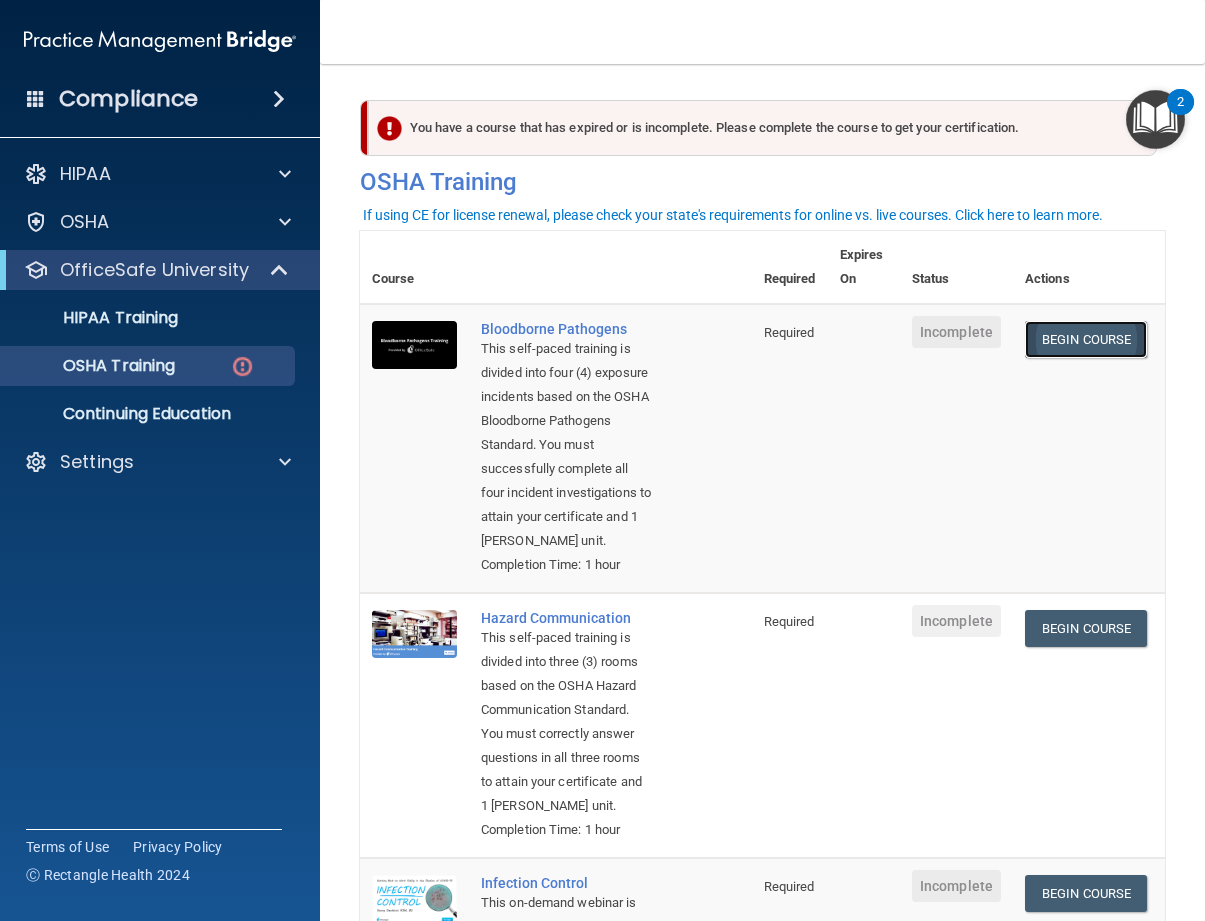 click on "Begin Course" at bounding box center (1086, 339) 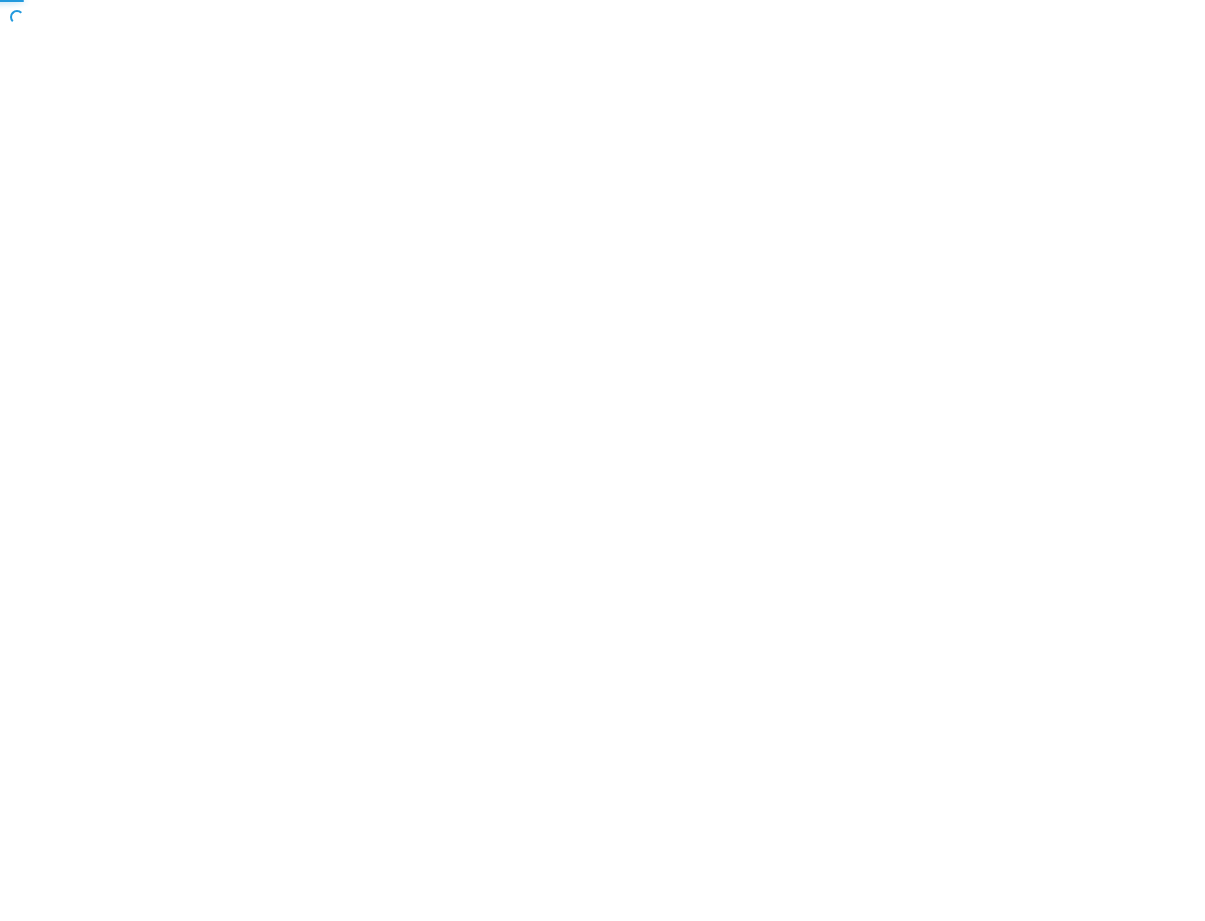 scroll, scrollTop: 0, scrollLeft: 0, axis: both 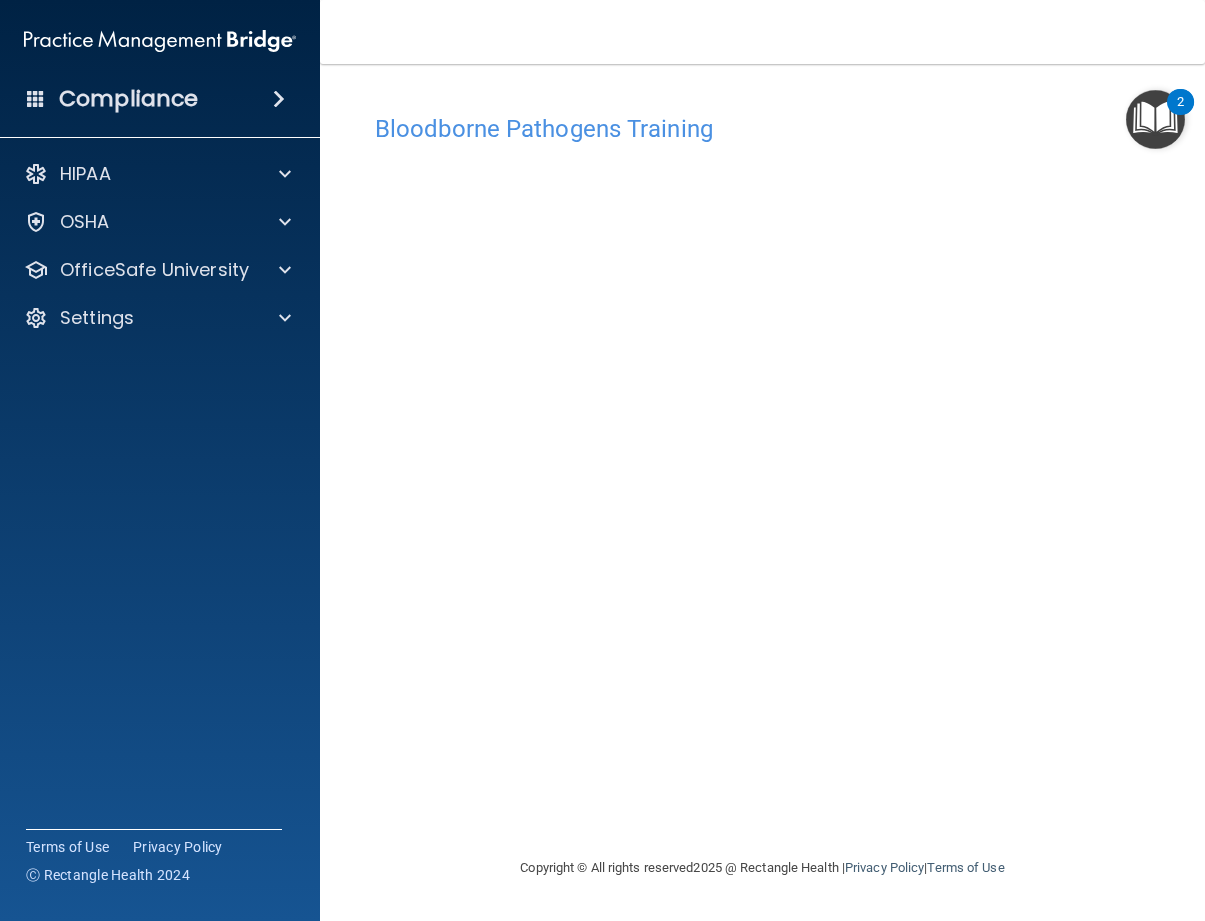 click on "Bloodborne Pathogens Training" at bounding box center (762, 128) 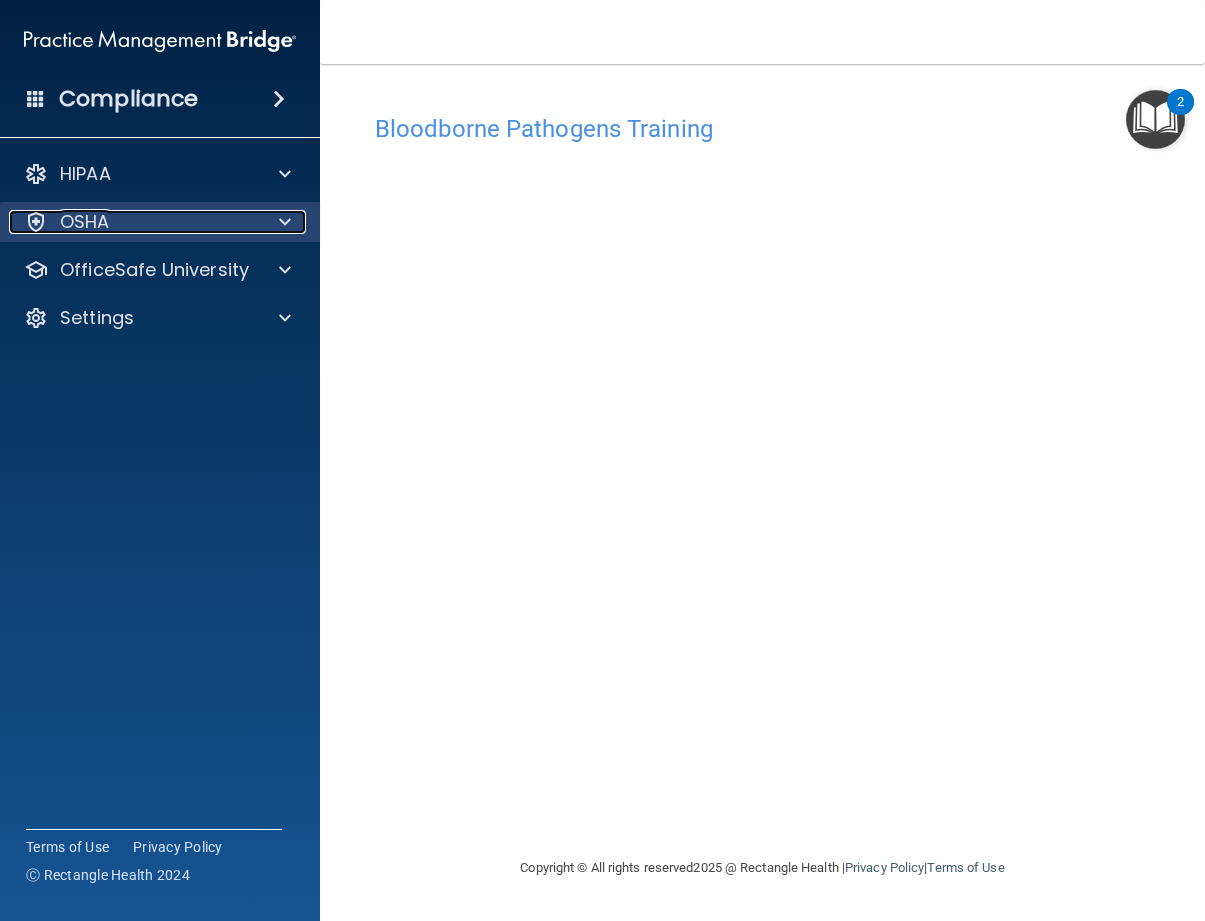 click at bounding box center (282, 222) 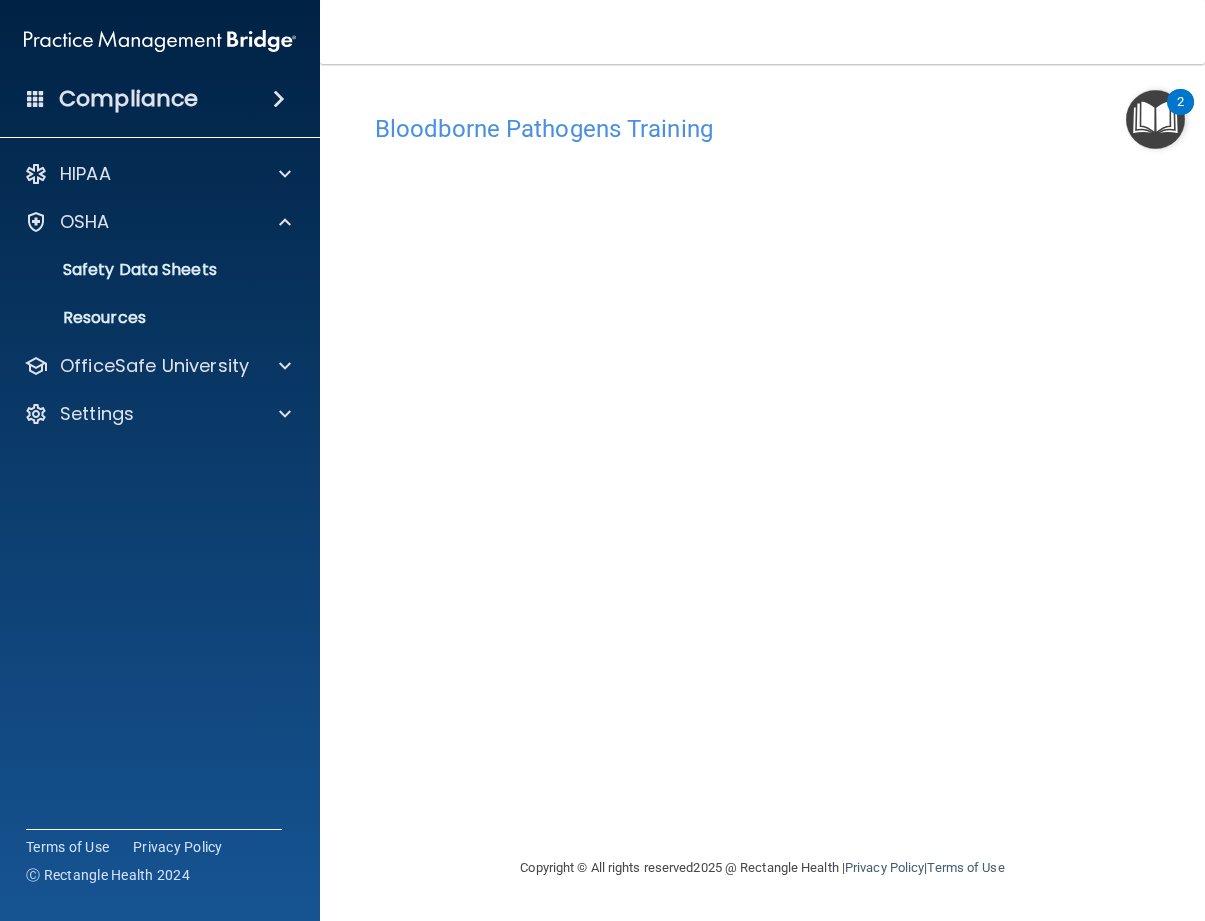 click on "HIPAA
Documents and Policies                 Report an Incident               Business Associates               Emergency Planning               Resources                 HIPAA Risk Assessment
[GEOGRAPHIC_DATA]
Documents               Safety Data Sheets               Self-Assessment                Injury and Illness Report                Resources
PCI
PCI Compliance                Merchant Savings Calculator
[GEOGRAPHIC_DATA]
HIPAA Training                   OSHA Training                   Continuing Education
Settings
My Account               My Users               Services                 Sign Out" at bounding box center [160, 298] 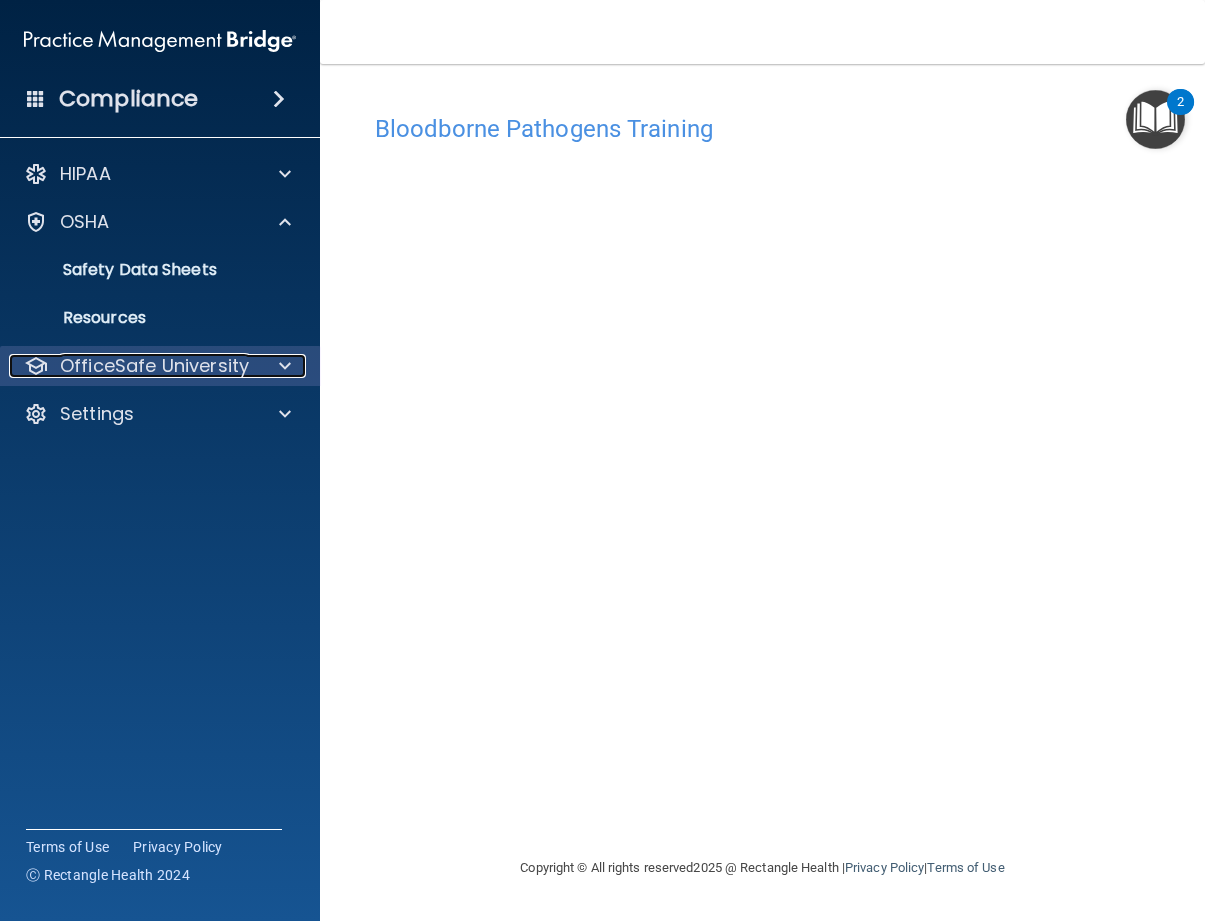 click on "OfficeSafe University" at bounding box center [154, 366] 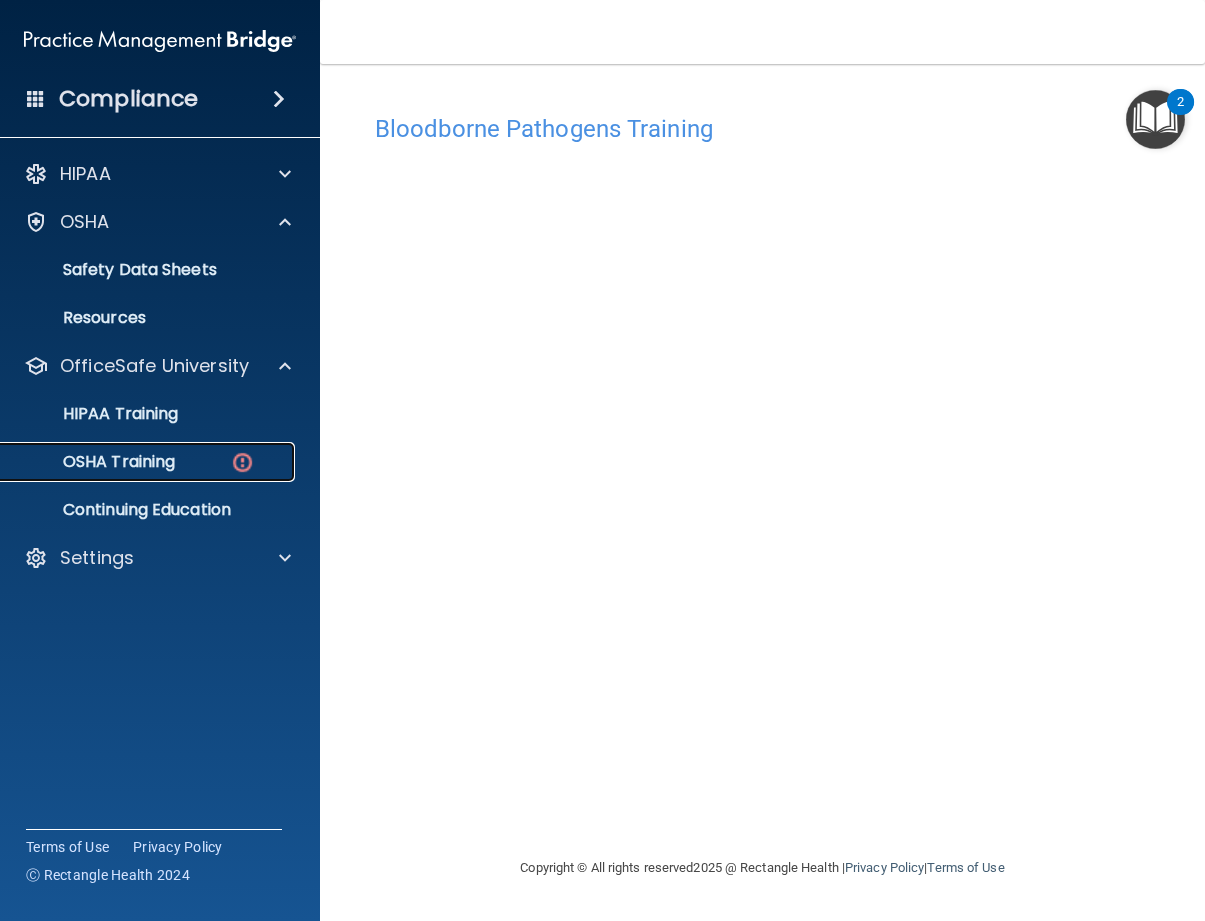 click at bounding box center [242, 462] 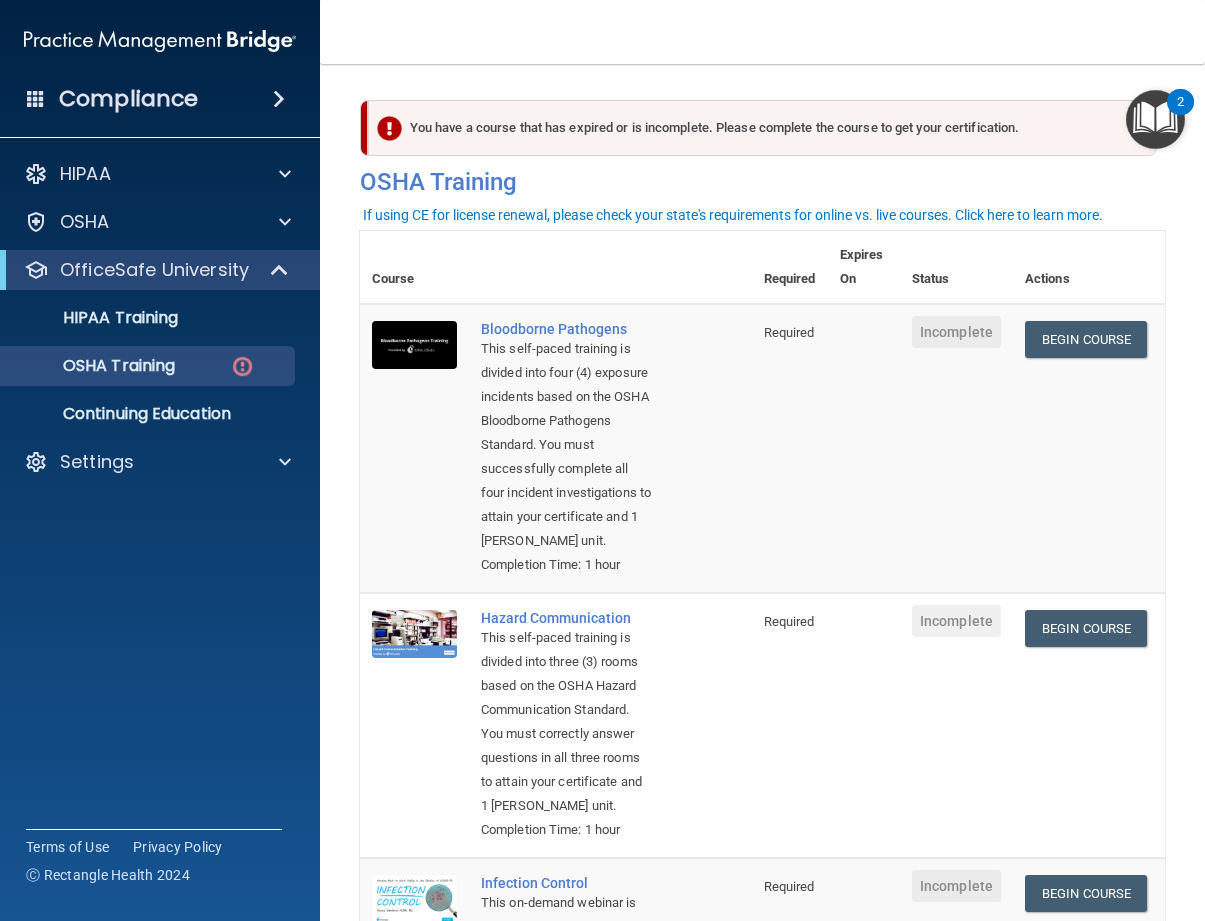 click on "Begin Course       Download Certificate" at bounding box center (1089, 448) 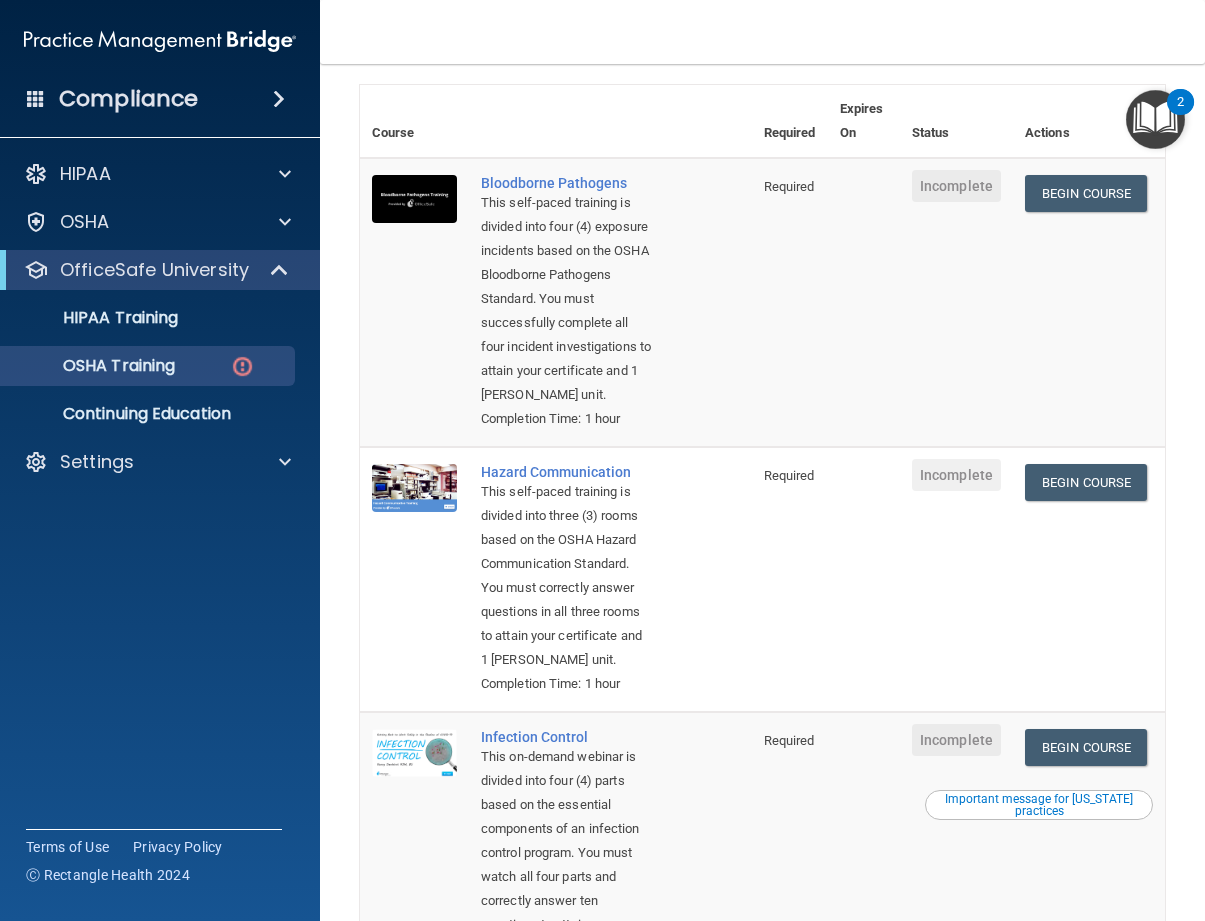 scroll, scrollTop: 0, scrollLeft: 0, axis: both 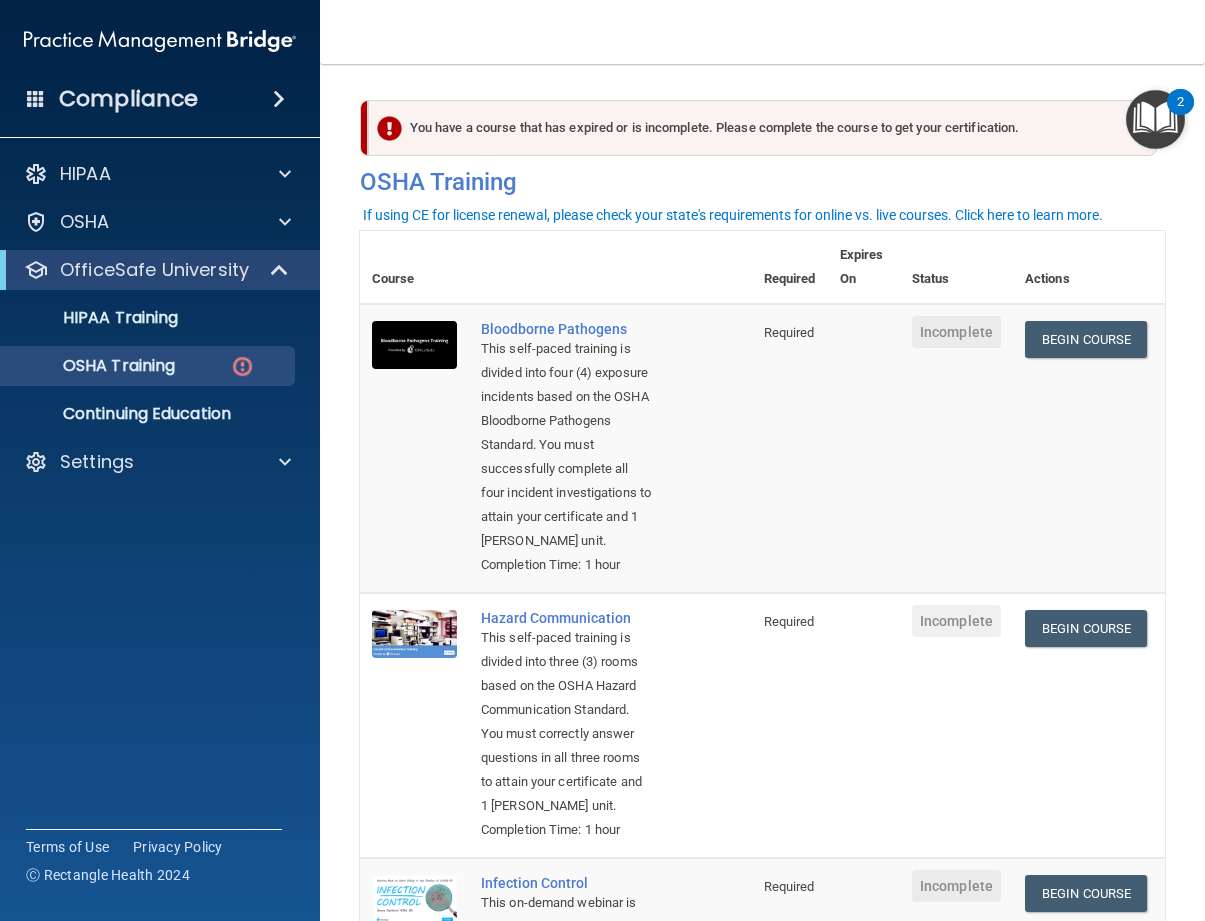 click on "Bloodborne Pathogens     This self-paced training is divided into four (4) exposure incidents based on the OSHA Bloodborne Pathogens Standard. You must successfully complete all four incident investigations to attain your certificate and 1 [PERSON_NAME] unit.    Completion Time: 1 hour" at bounding box center [610, 448] 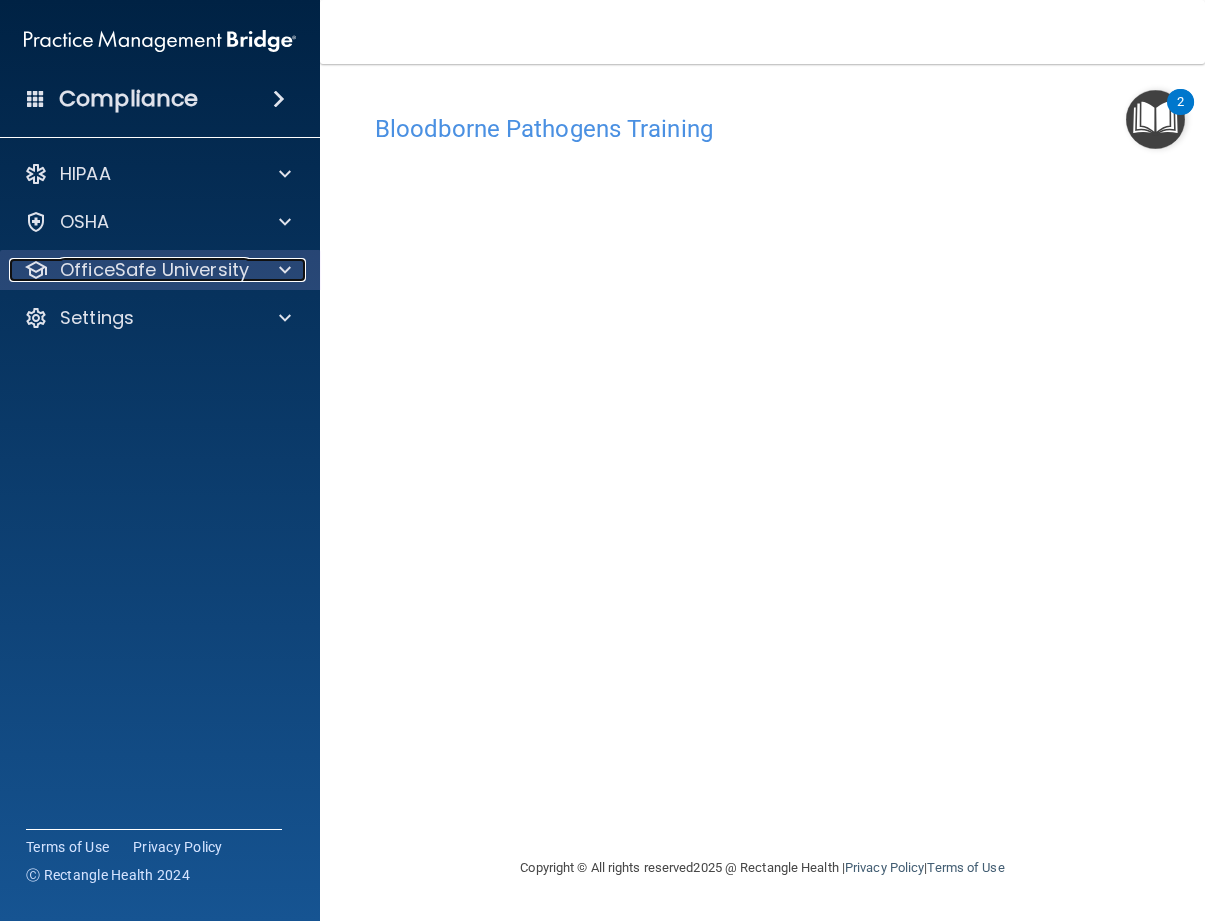 click on "OfficeSafe University" at bounding box center [154, 270] 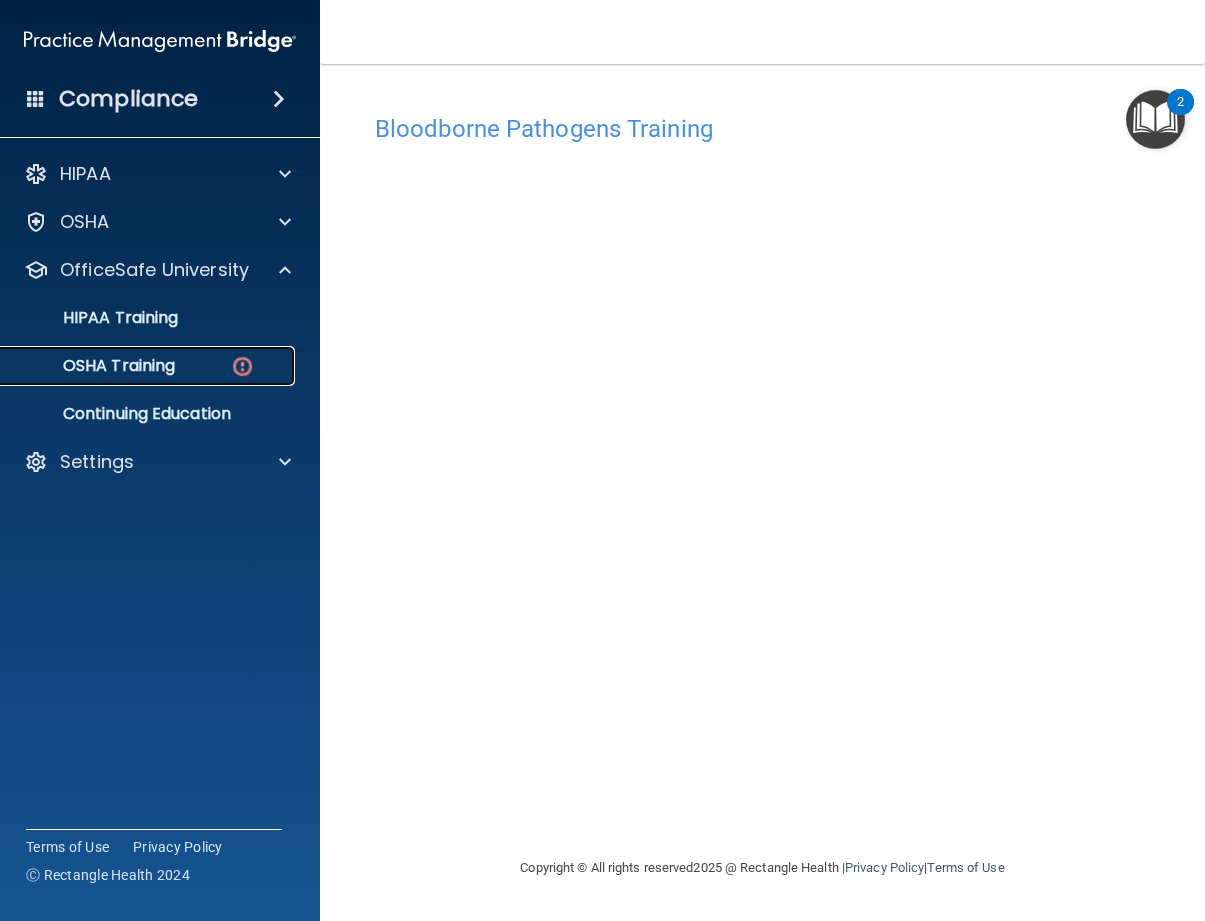 click on "OSHA Training" at bounding box center [149, 366] 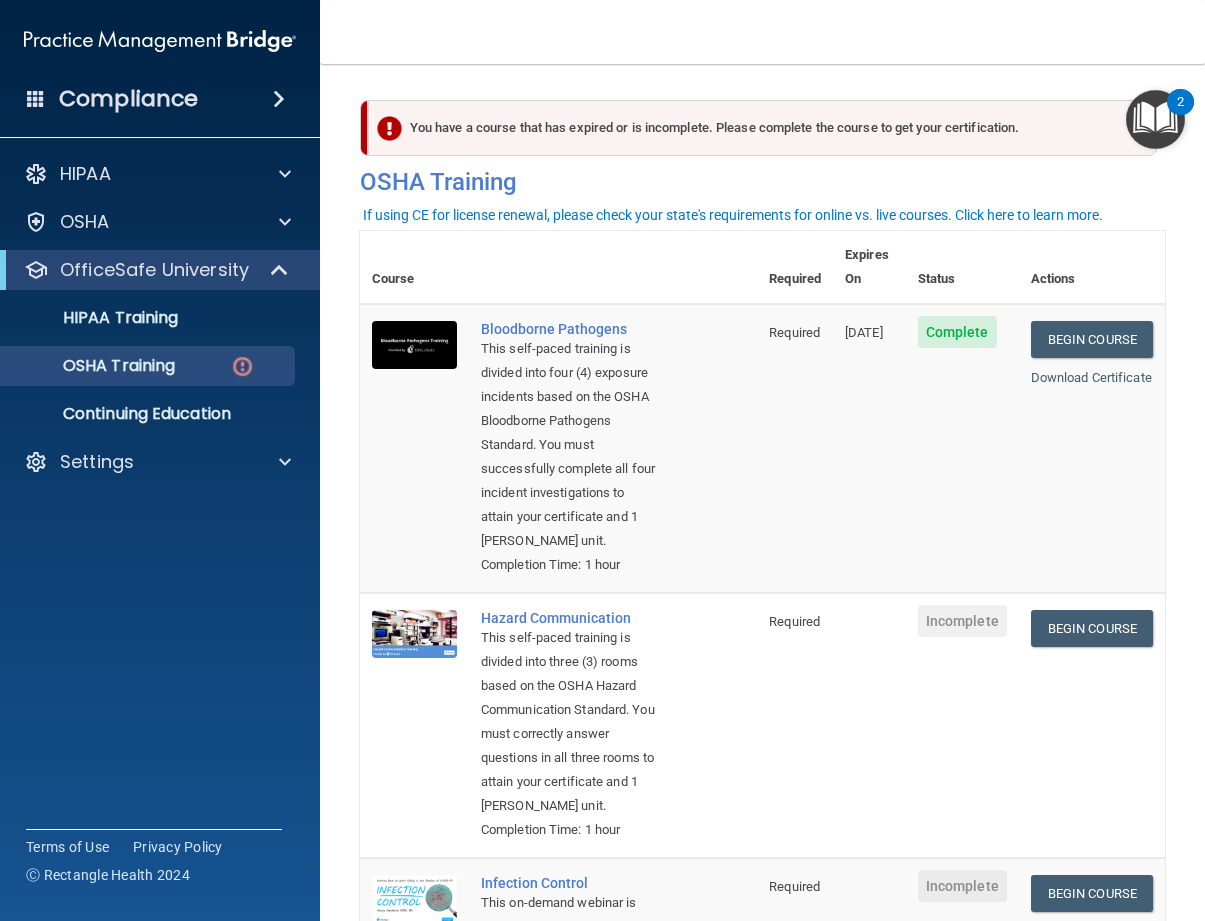 click on "Complete" at bounding box center (962, 448) 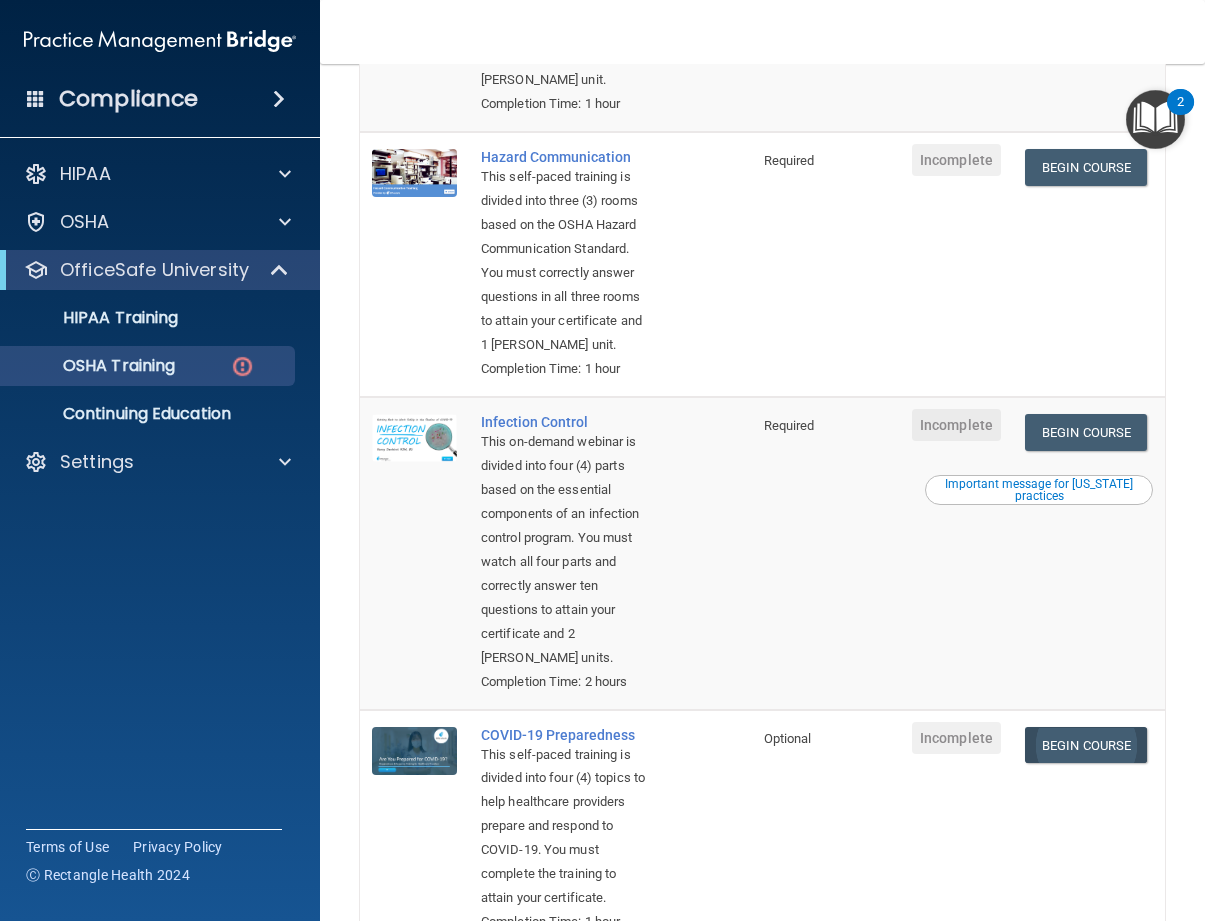 scroll, scrollTop: 0, scrollLeft: 0, axis: both 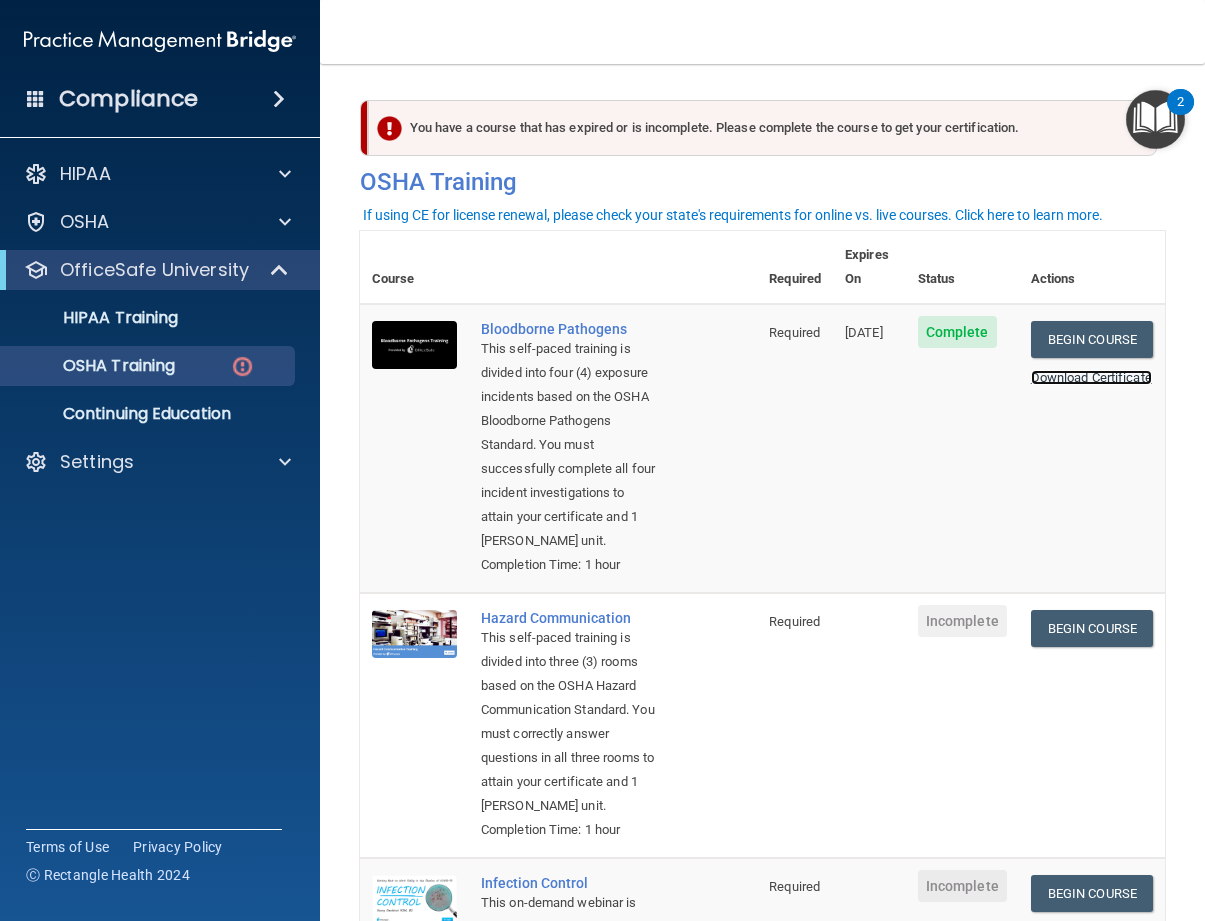 click on "Download Certificate" at bounding box center (1091, 377) 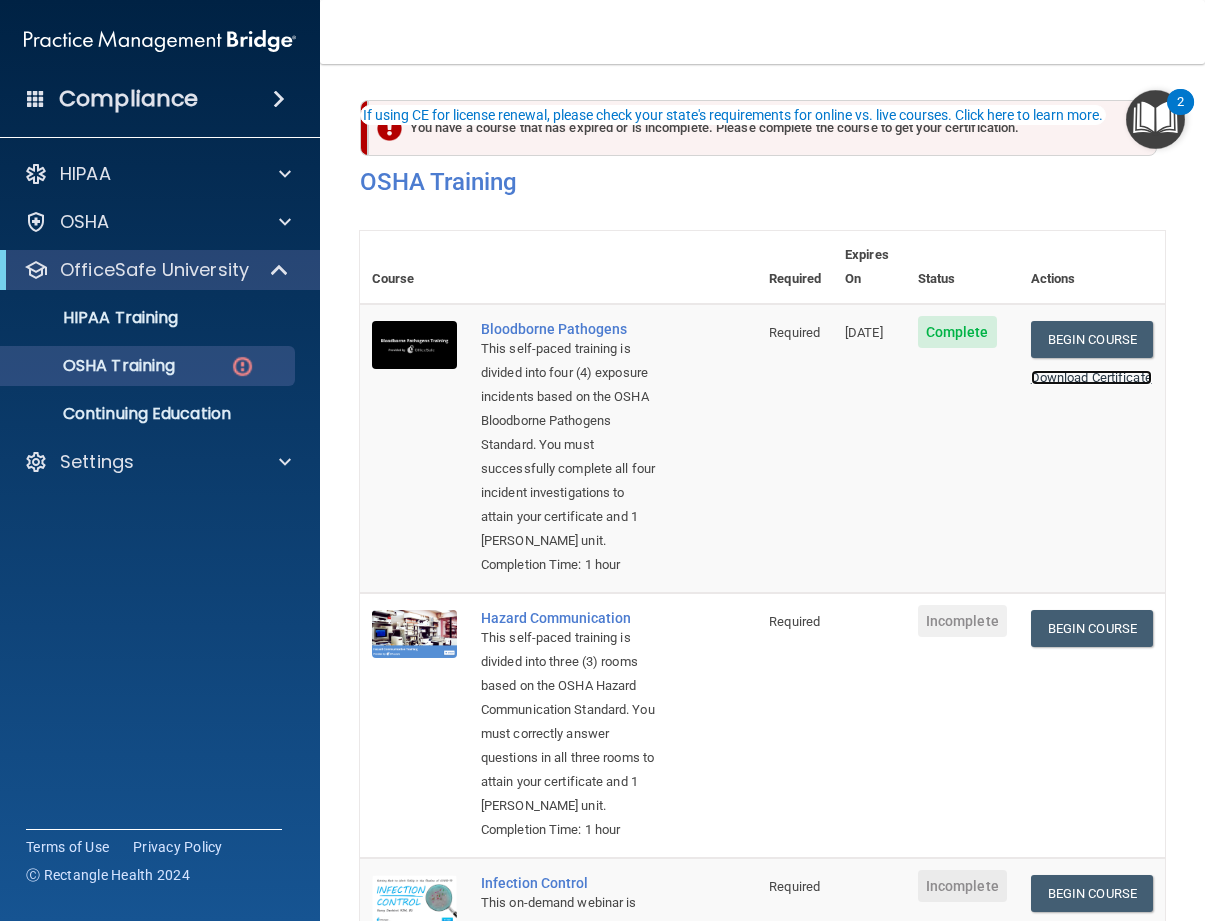 scroll, scrollTop: 100, scrollLeft: 0, axis: vertical 